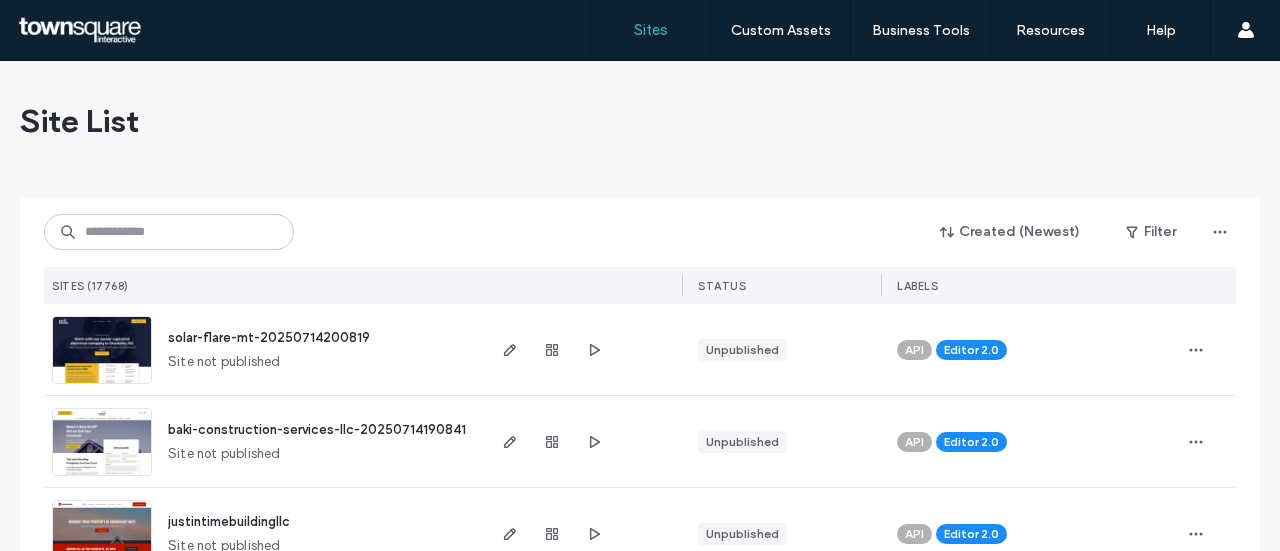 scroll, scrollTop: 0, scrollLeft: 0, axis: both 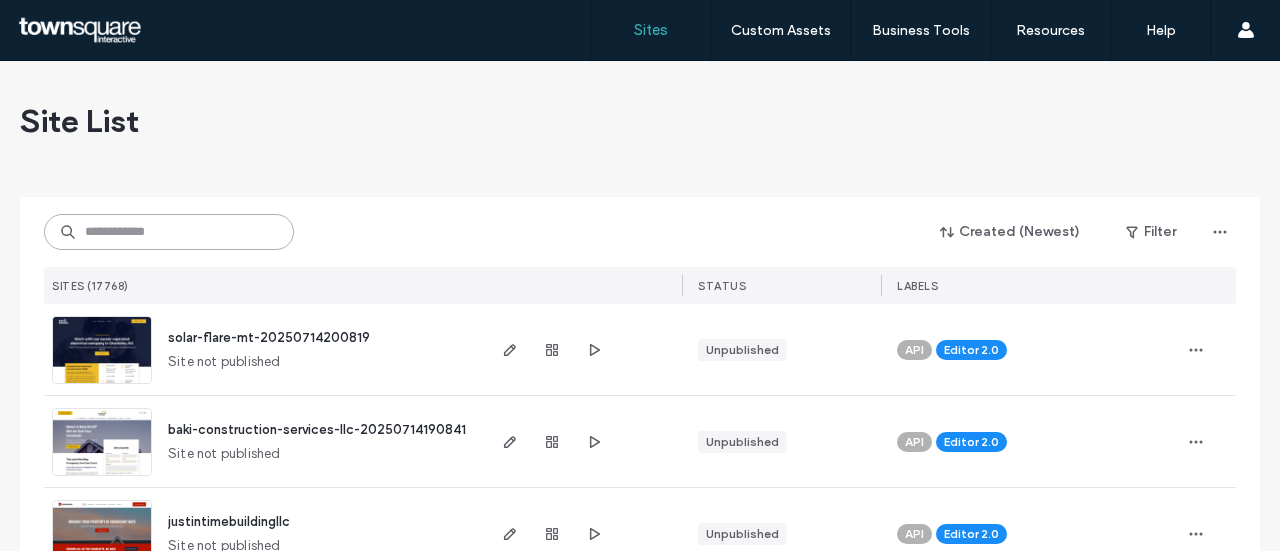 click at bounding box center [169, 232] 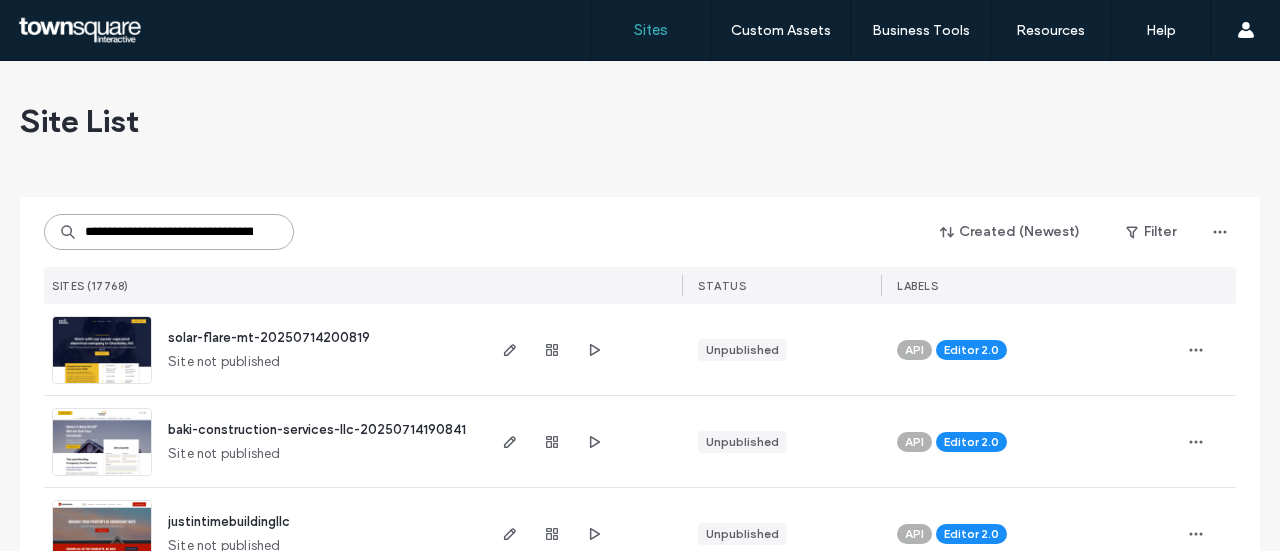 scroll, scrollTop: 0, scrollLeft: 85, axis: horizontal 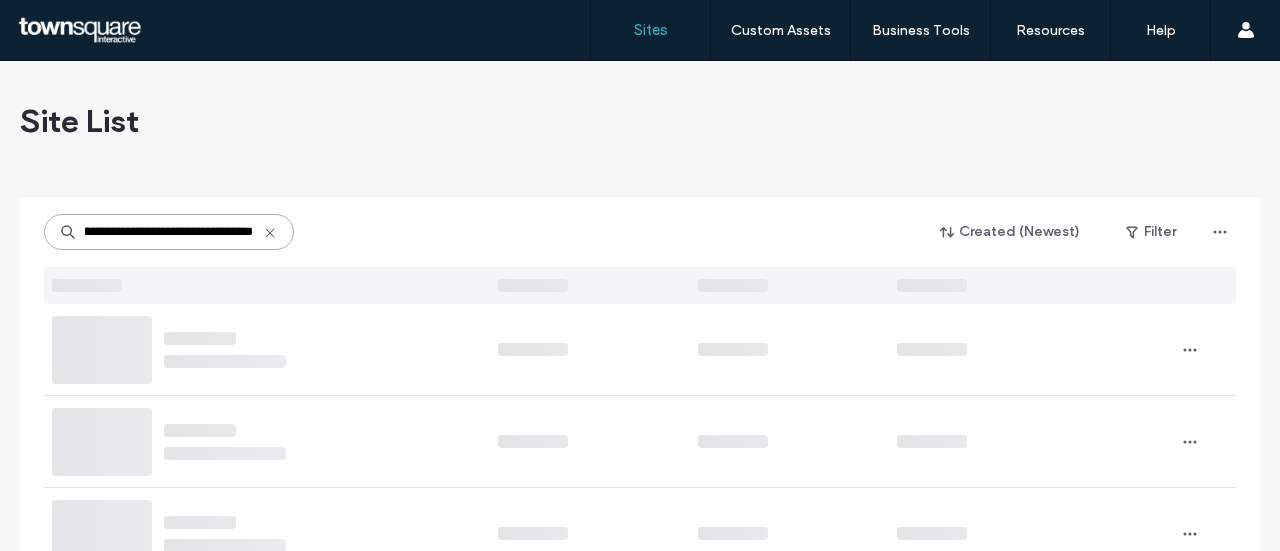 type on "**********" 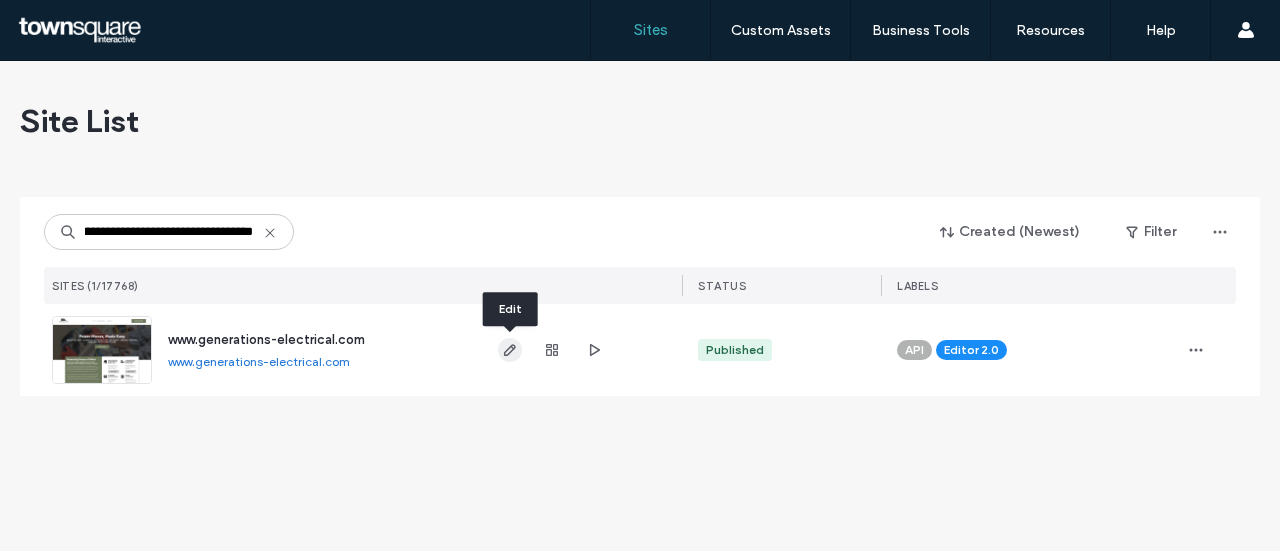 click 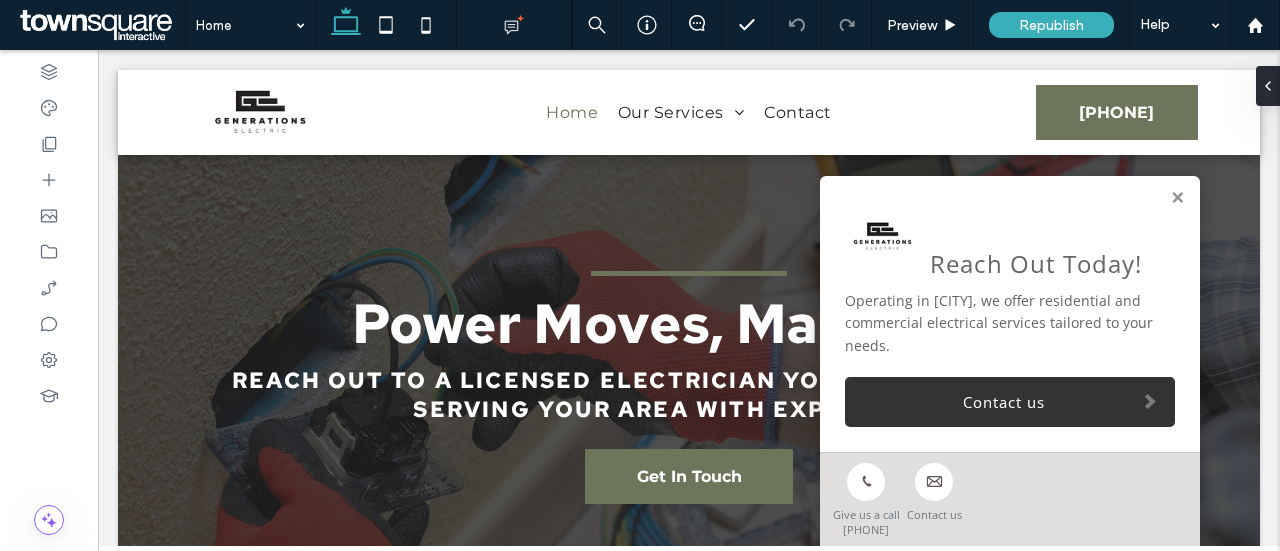 scroll, scrollTop: 1170, scrollLeft: 0, axis: vertical 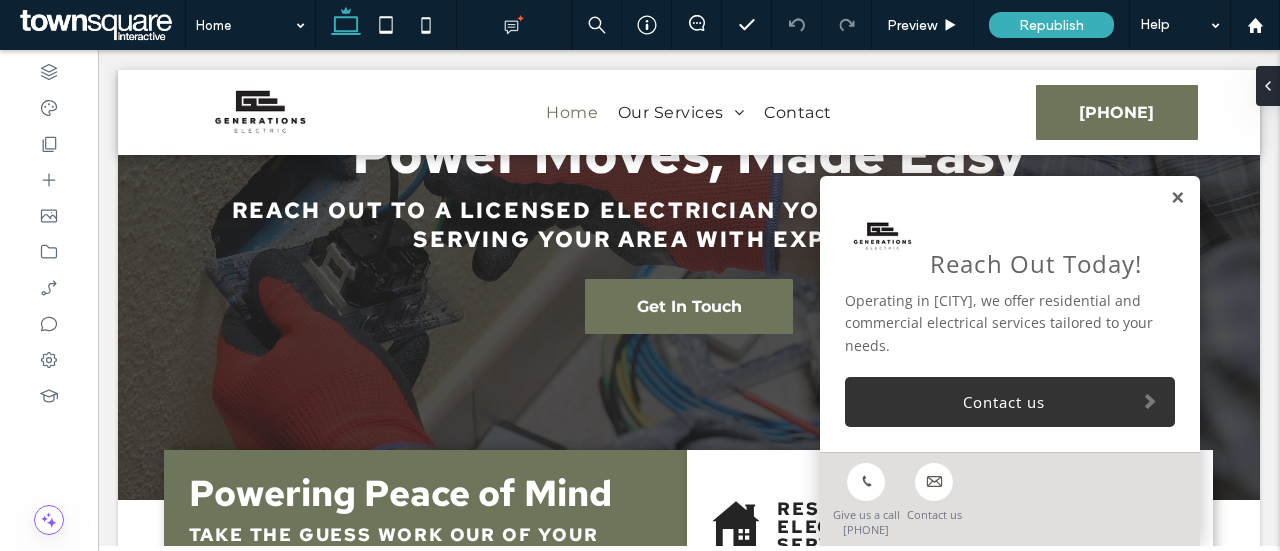 click at bounding box center [1177, 198] 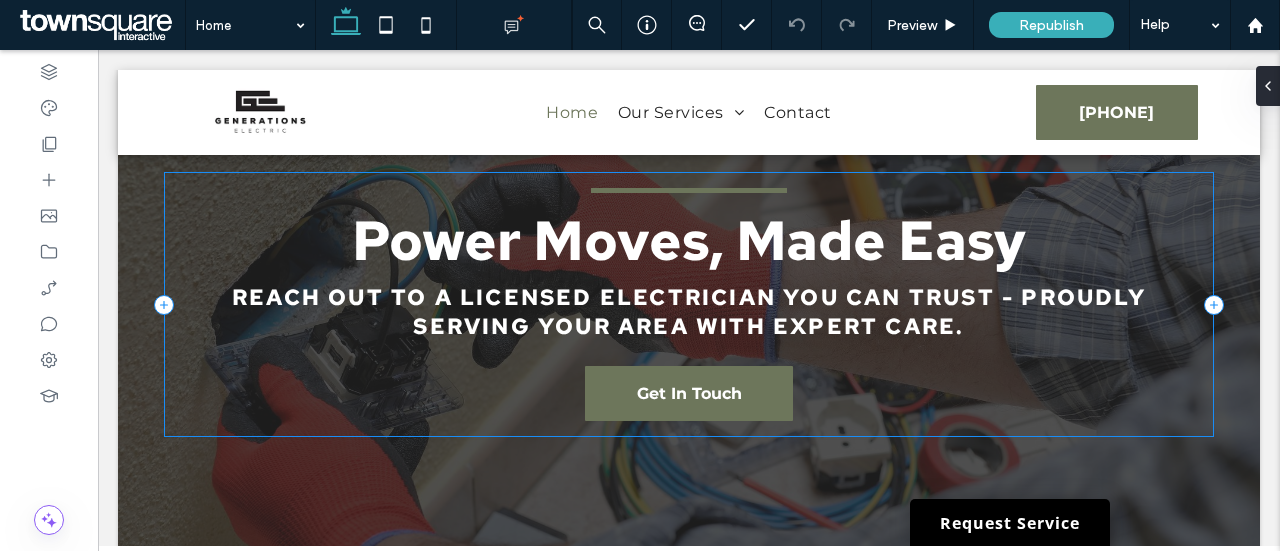 scroll, scrollTop: 0, scrollLeft: 0, axis: both 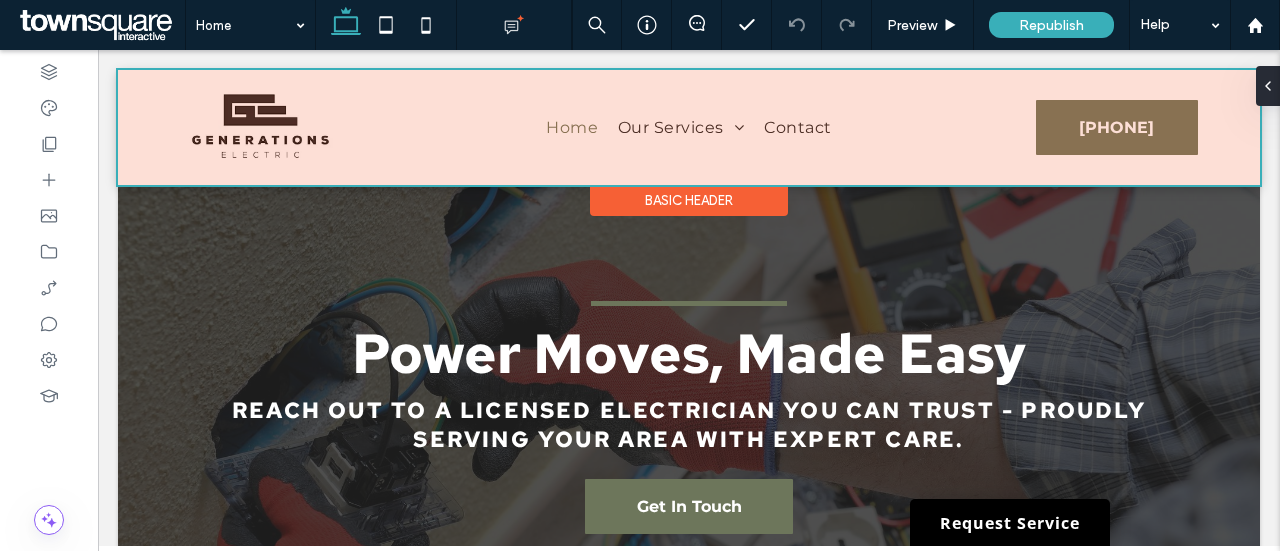 click at bounding box center [689, 127] 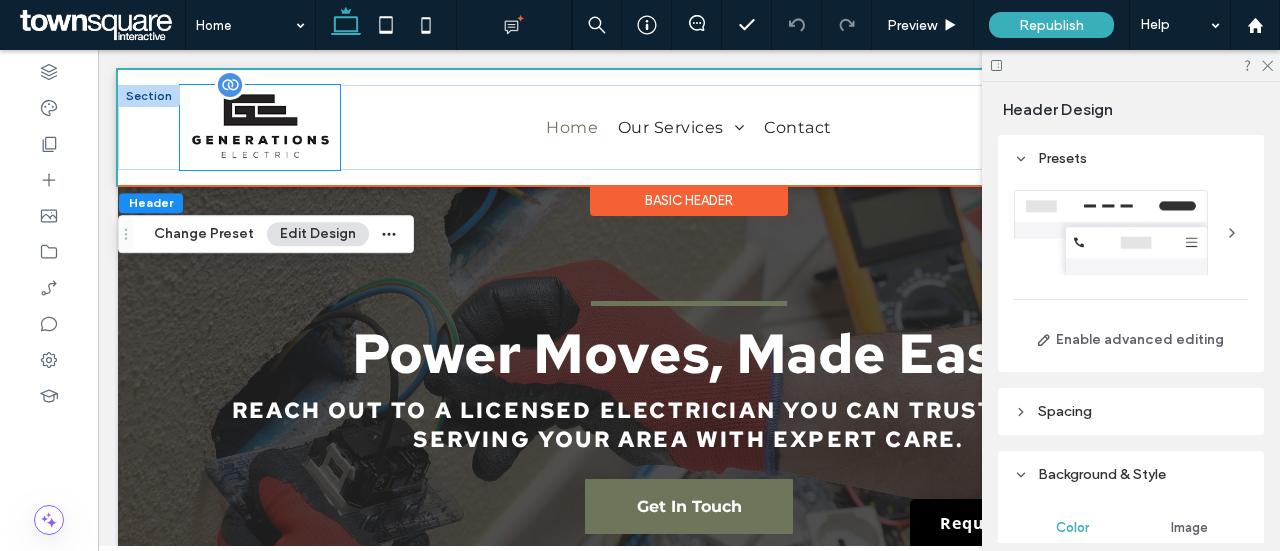 click at bounding box center (230, 85) 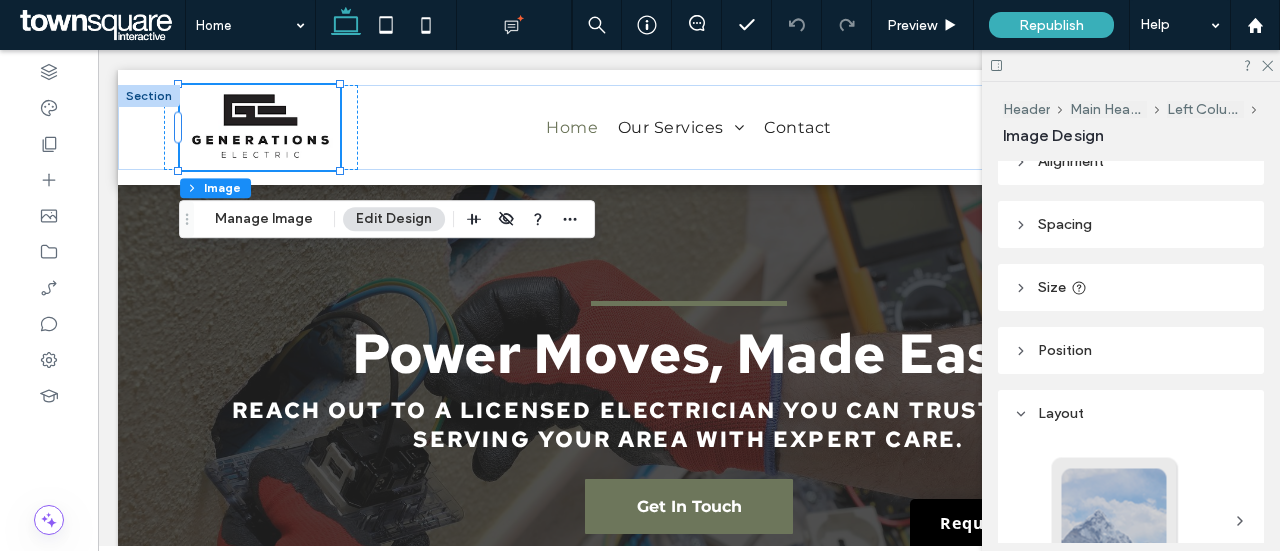 scroll, scrollTop: 0, scrollLeft: 0, axis: both 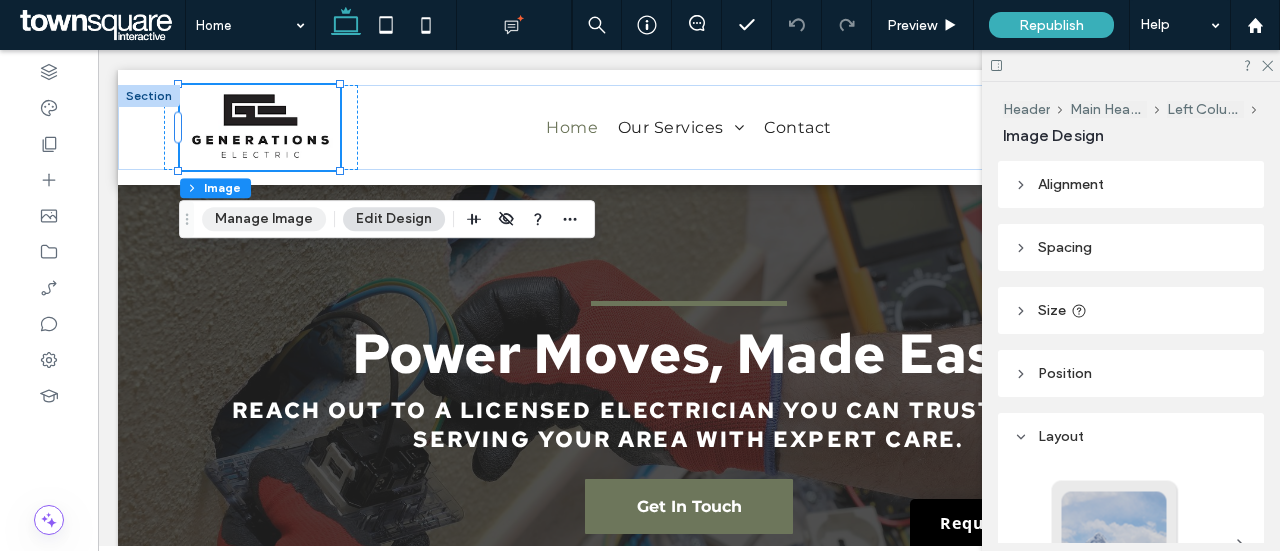 click on "Manage Image" at bounding box center (264, 219) 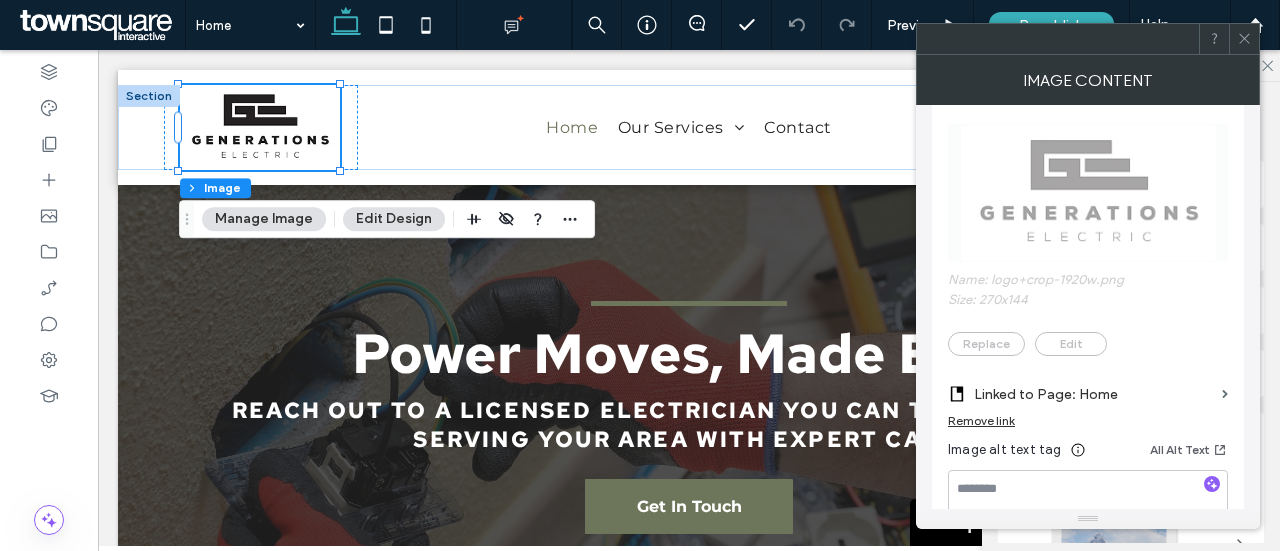scroll, scrollTop: 126, scrollLeft: 0, axis: vertical 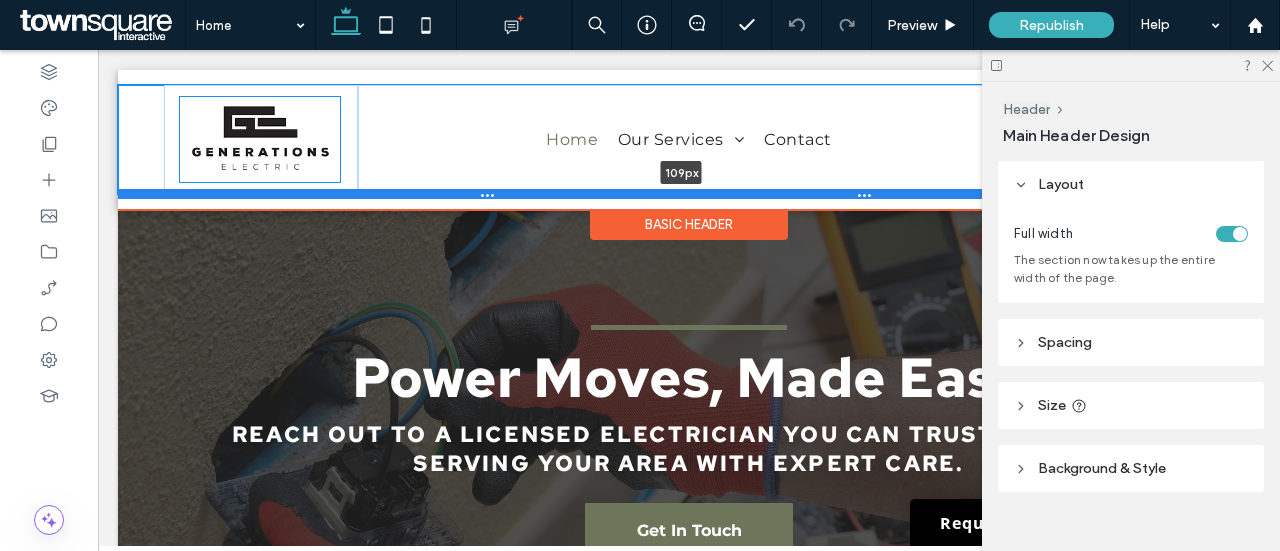 drag, startPoint x: 331, startPoint y: 166, endPoint x: 340, endPoint y: 190, distance: 25.632011 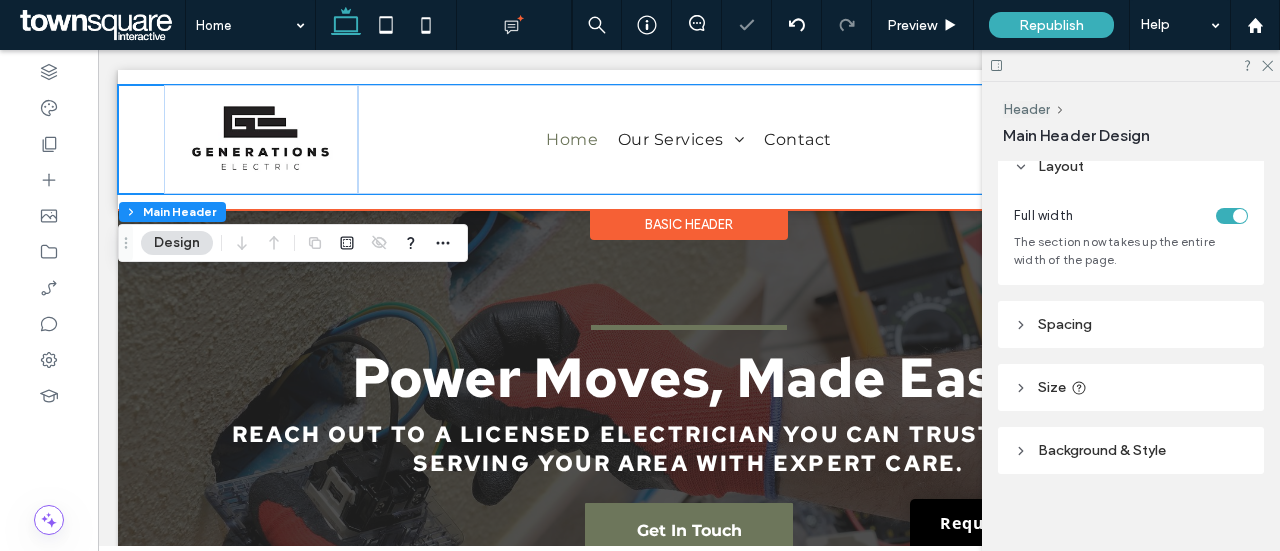 scroll, scrollTop: 28, scrollLeft: 0, axis: vertical 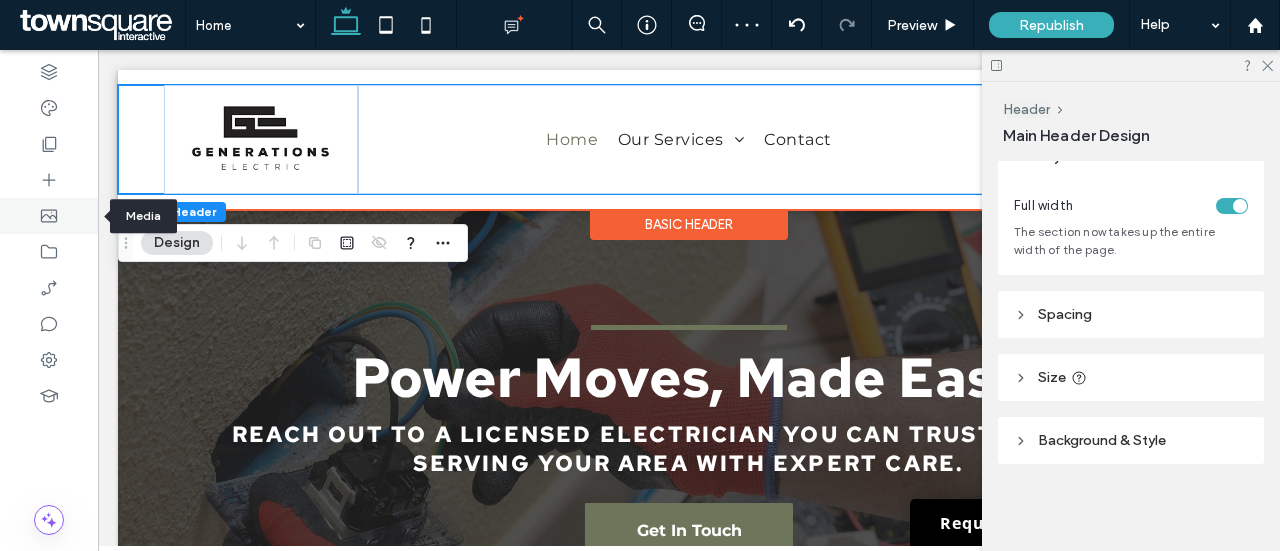 click 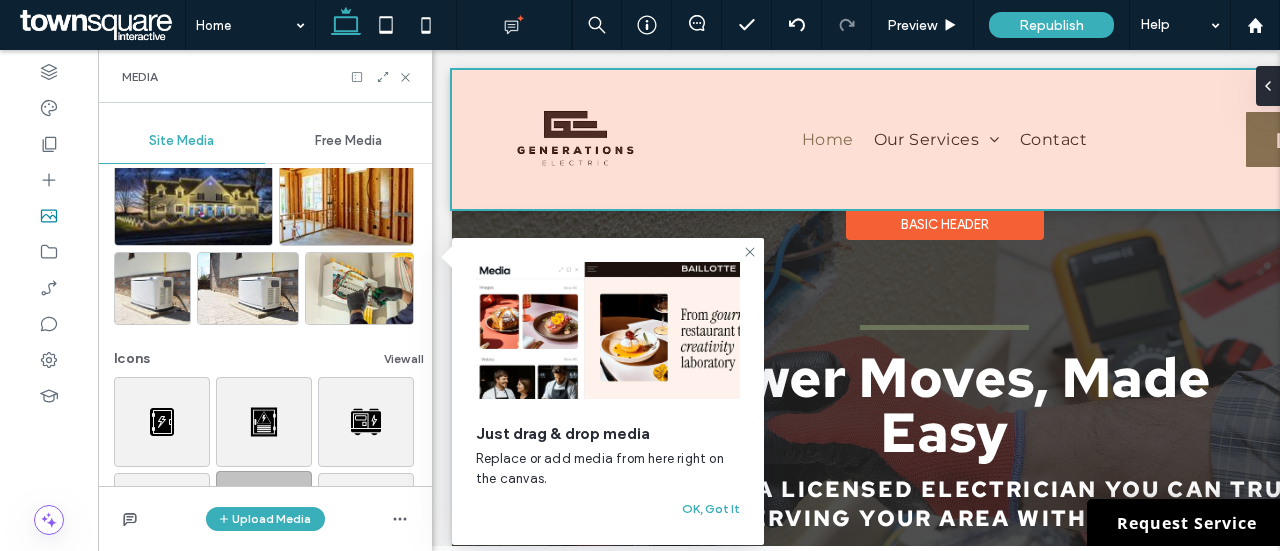 scroll, scrollTop: 272, scrollLeft: 0, axis: vertical 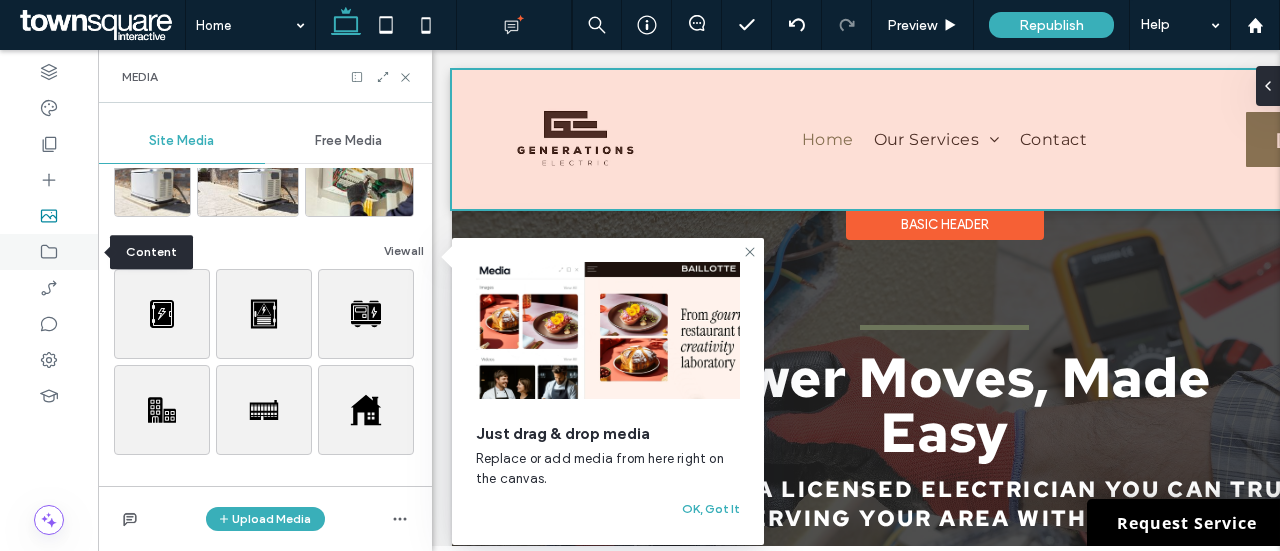 click 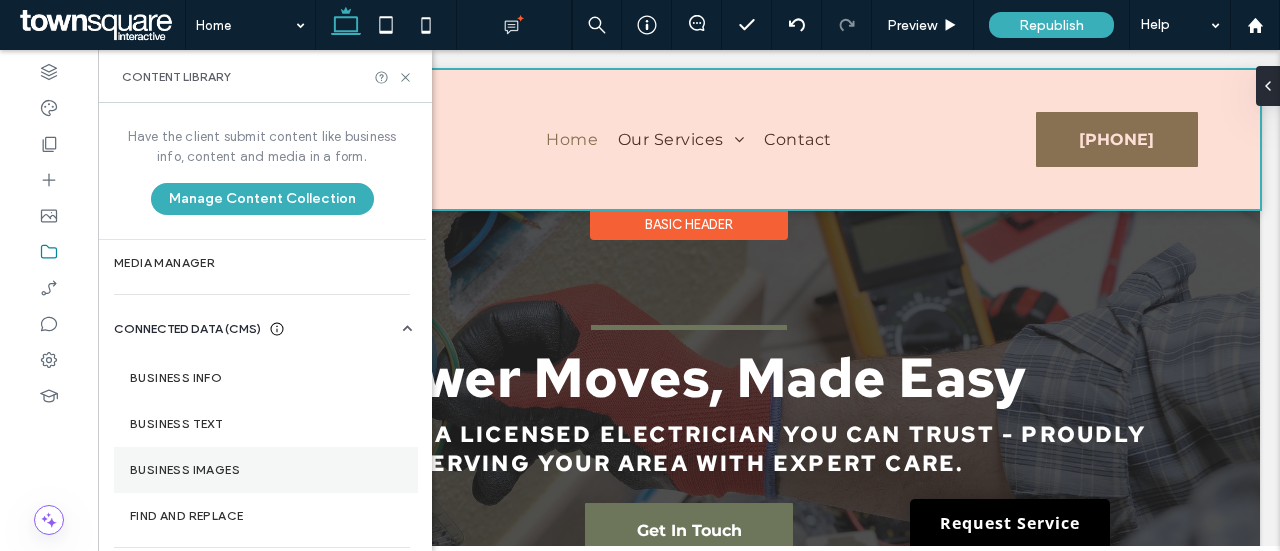 scroll, scrollTop: 53, scrollLeft: 0, axis: vertical 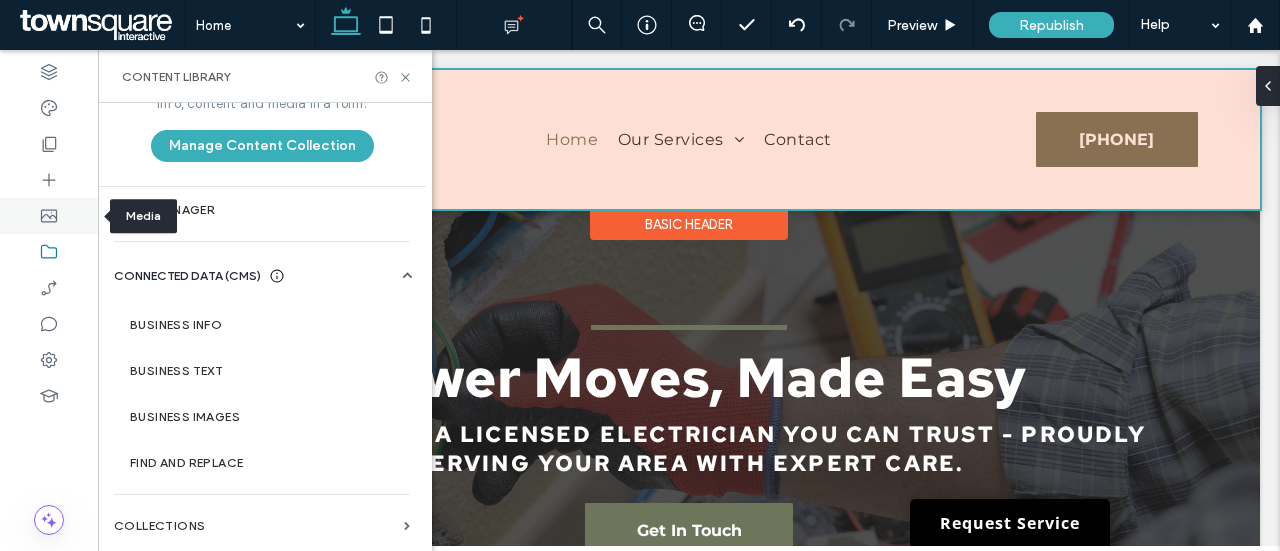 click 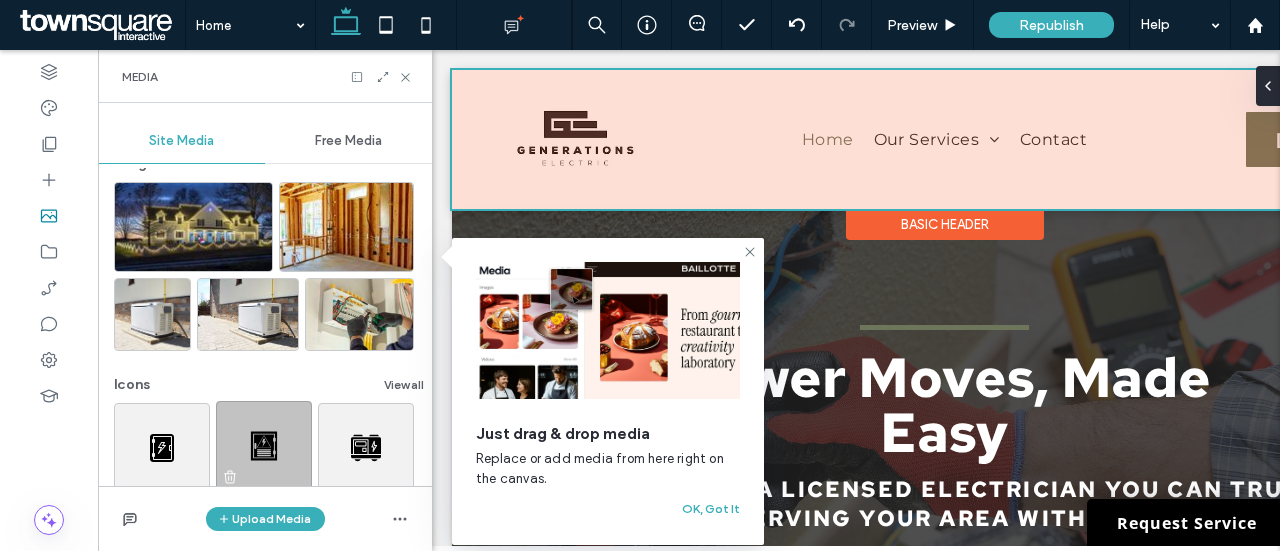 scroll, scrollTop: 272, scrollLeft: 0, axis: vertical 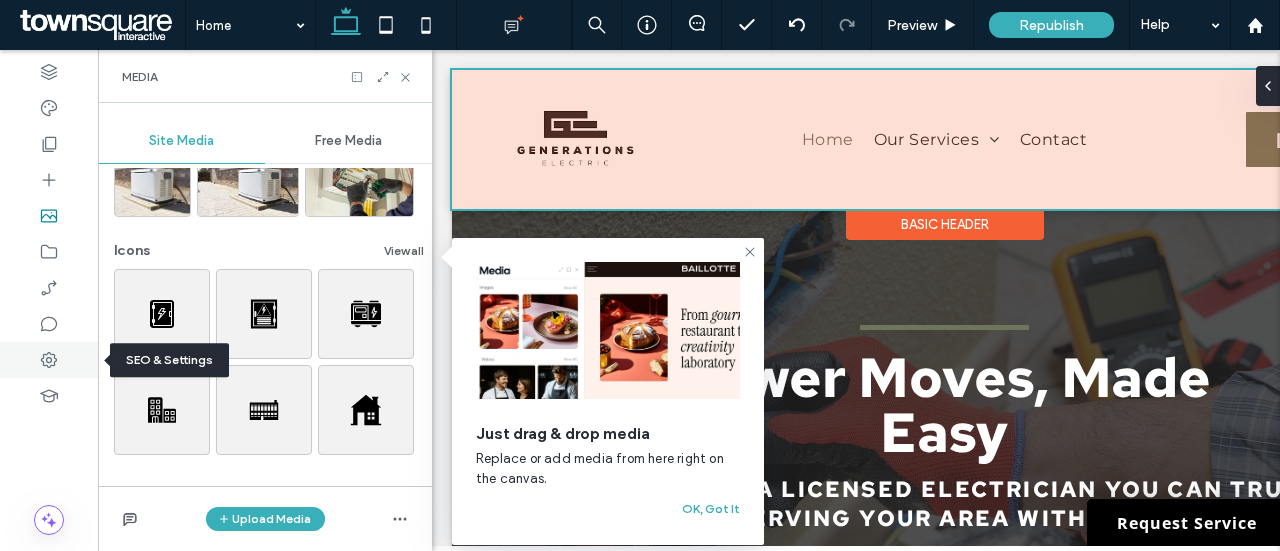 click 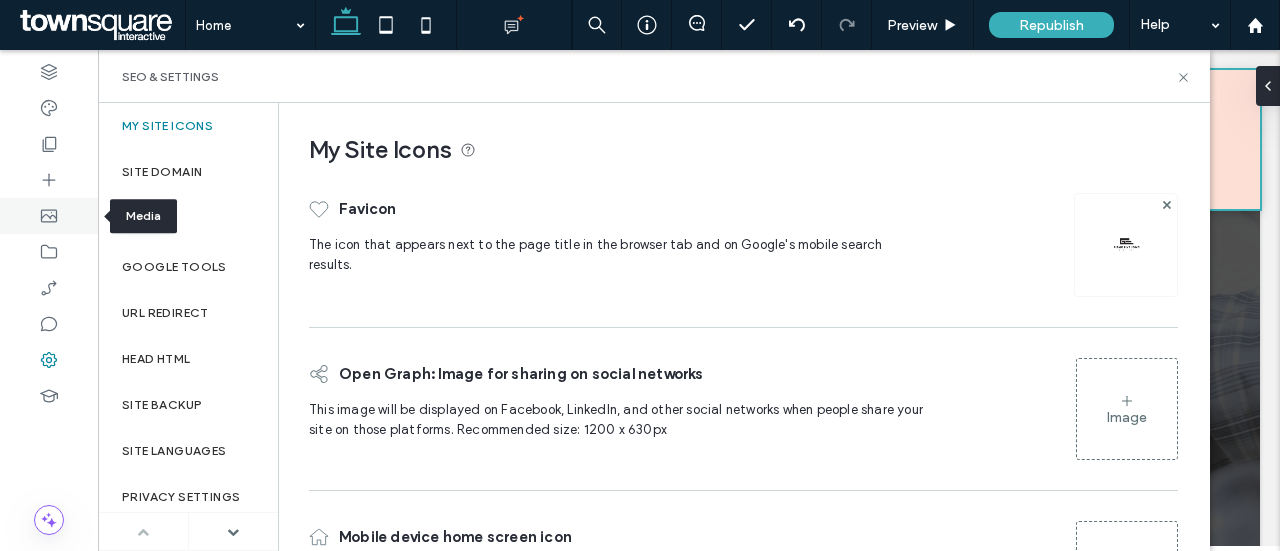 click 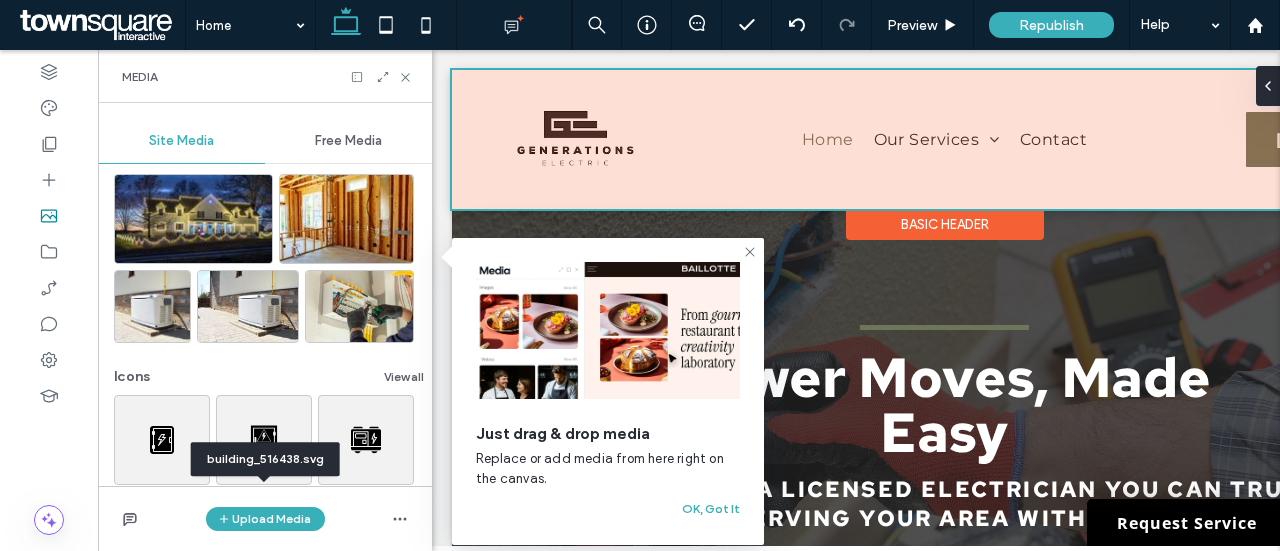 scroll, scrollTop: 0, scrollLeft: 0, axis: both 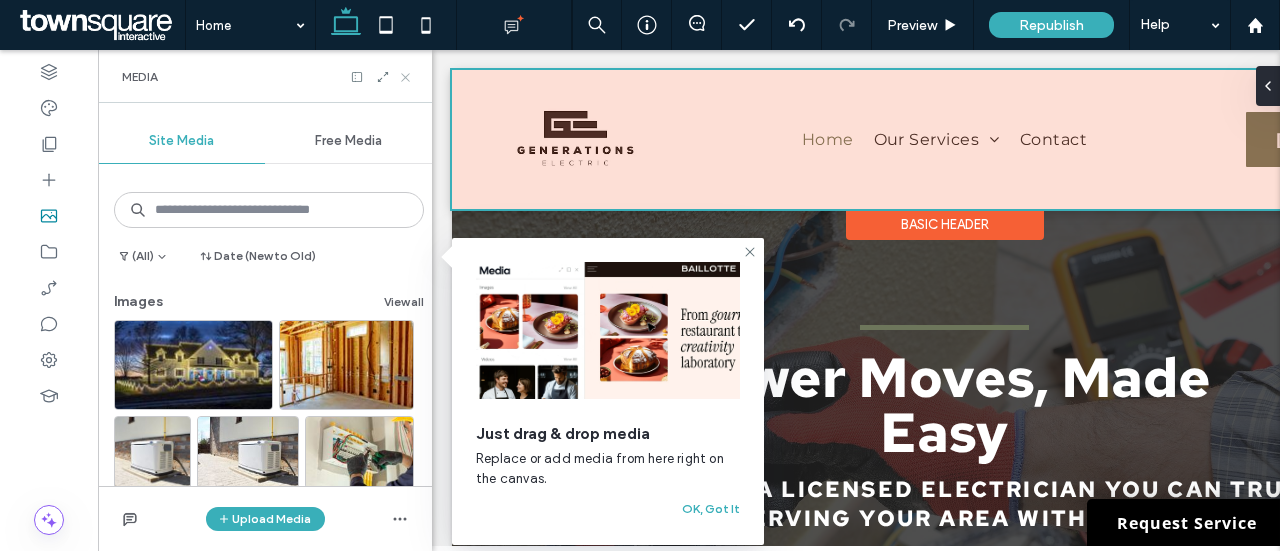 click 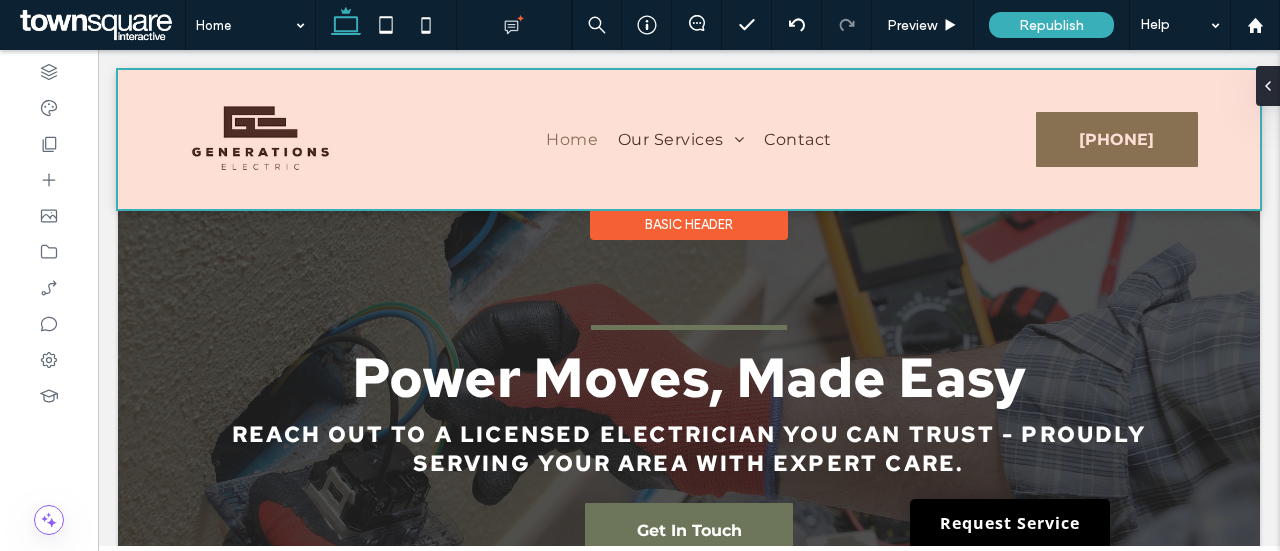 click at bounding box center (689, 139) 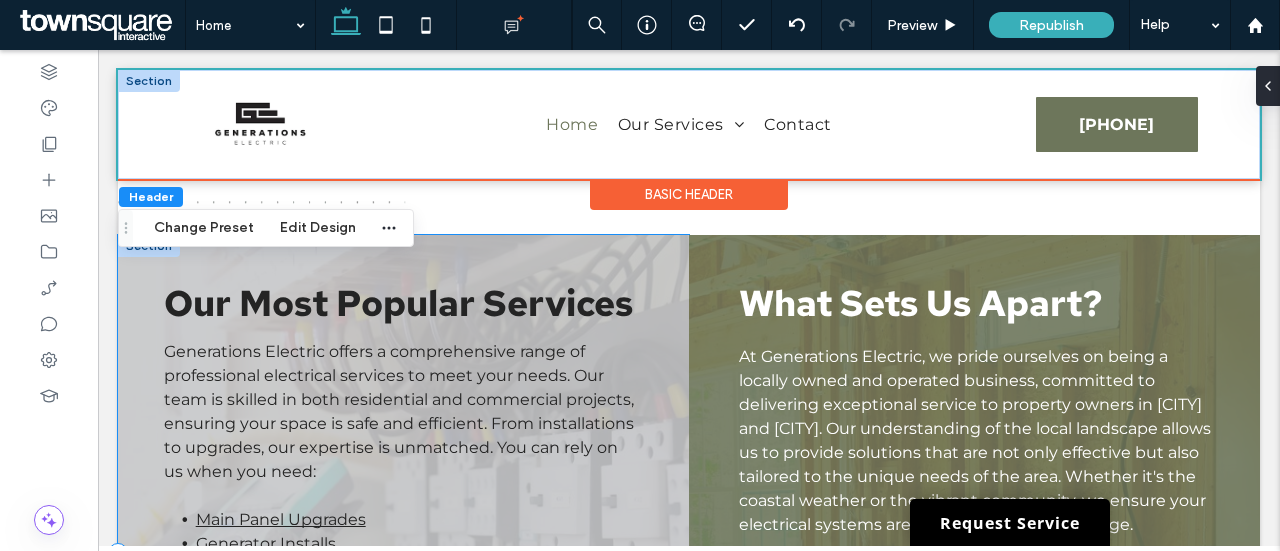 scroll, scrollTop: 1270, scrollLeft: 0, axis: vertical 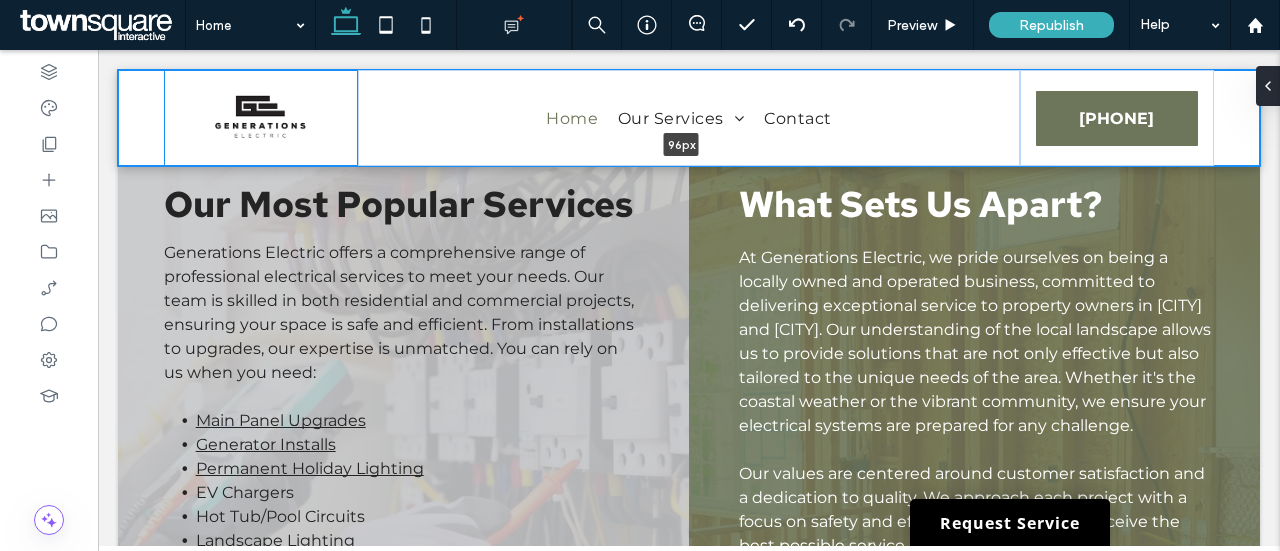 drag, startPoint x: 278, startPoint y: 176, endPoint x: 281, endPoint y: 163, distance: 13.341664 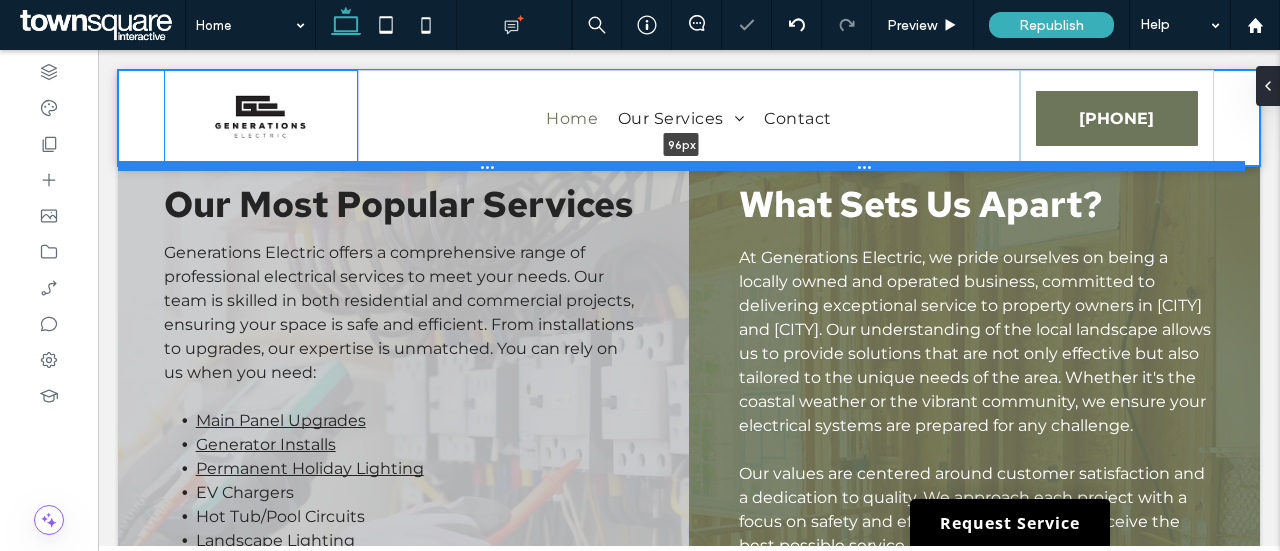 type on "**" 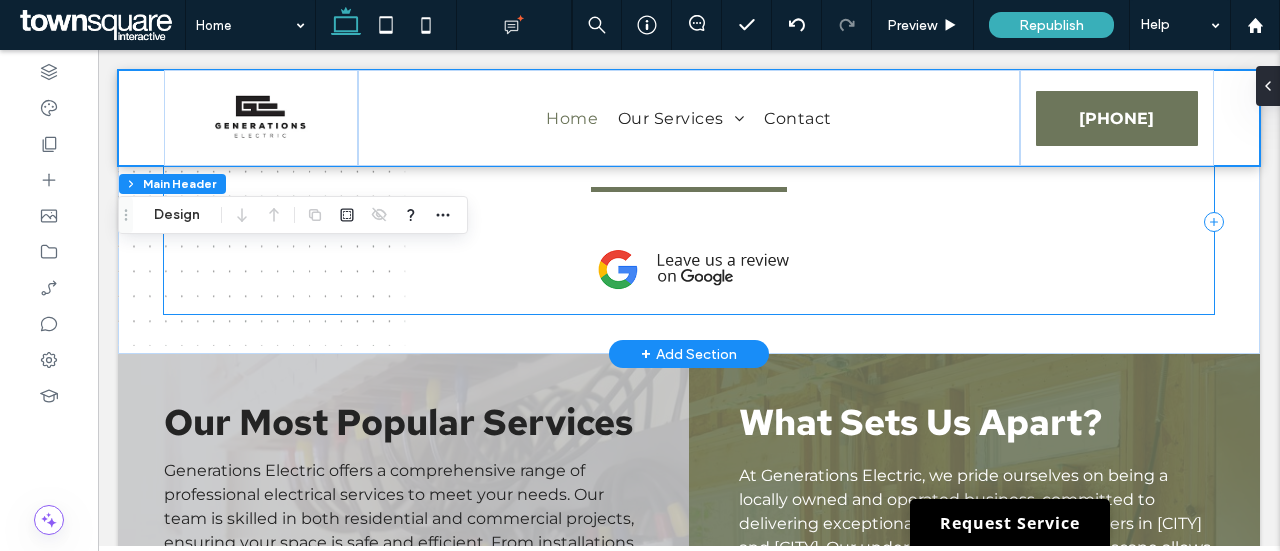 scroll, scrollTop: 1070, scrollLeft: 0, axis: vertical 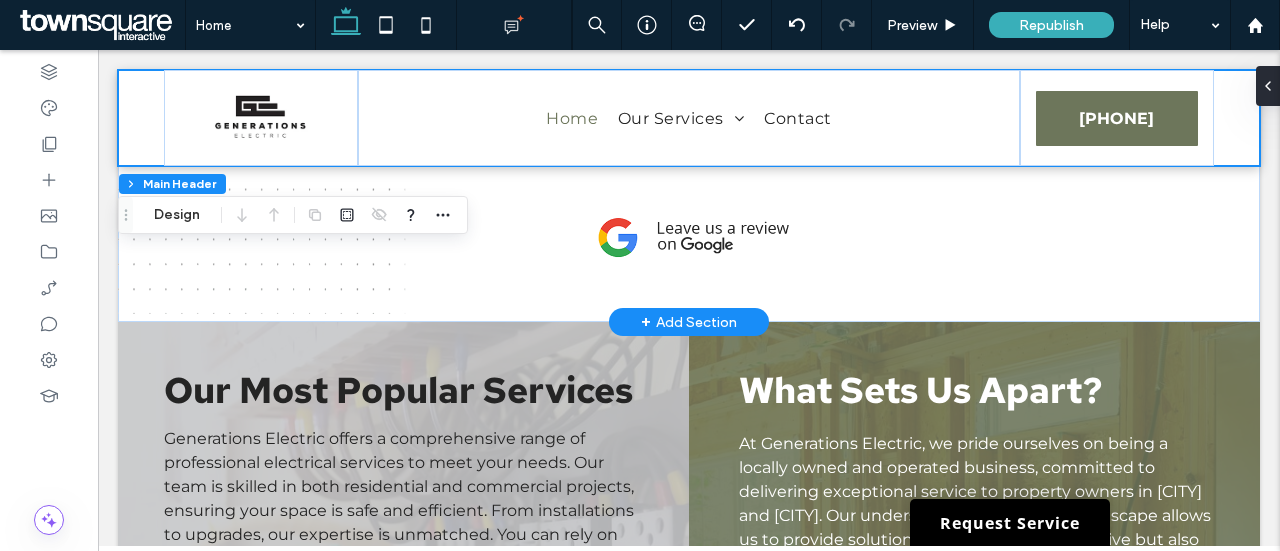 click on "Built on Truist" at bounding box center (689, 125) 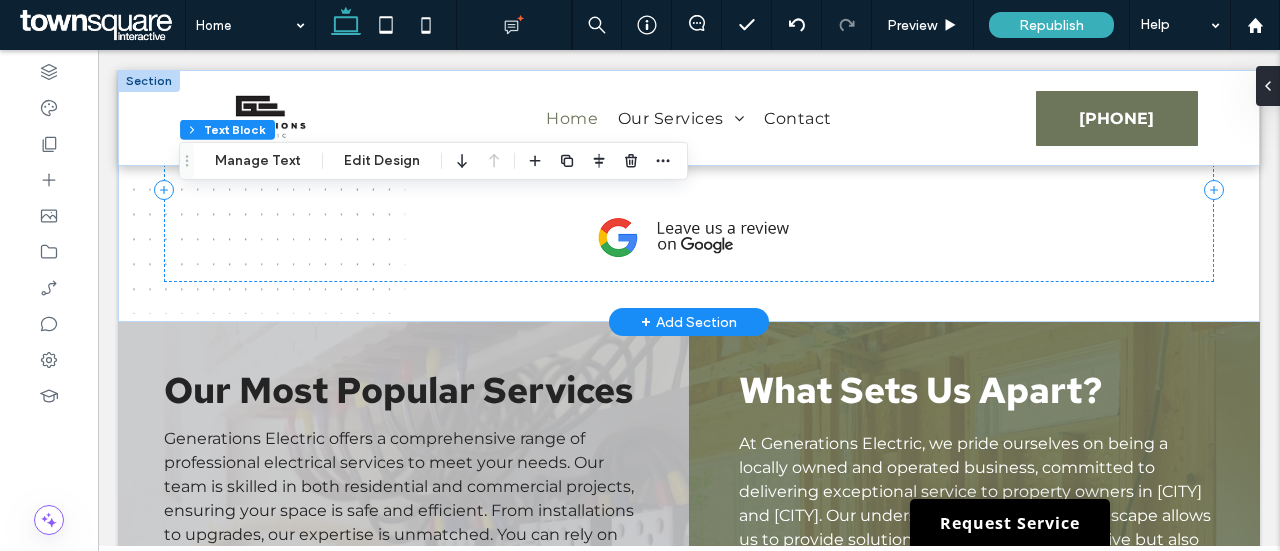 click on "Built on Truist" at bounding box center (689, 126) 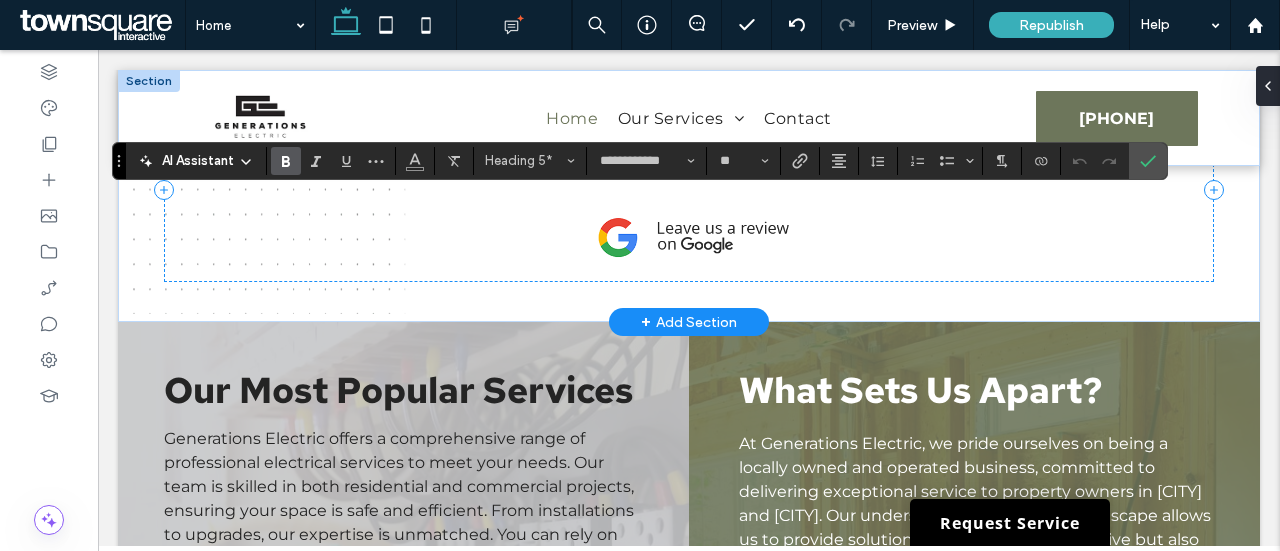 click on "**********" at bounding box center (689, 126) 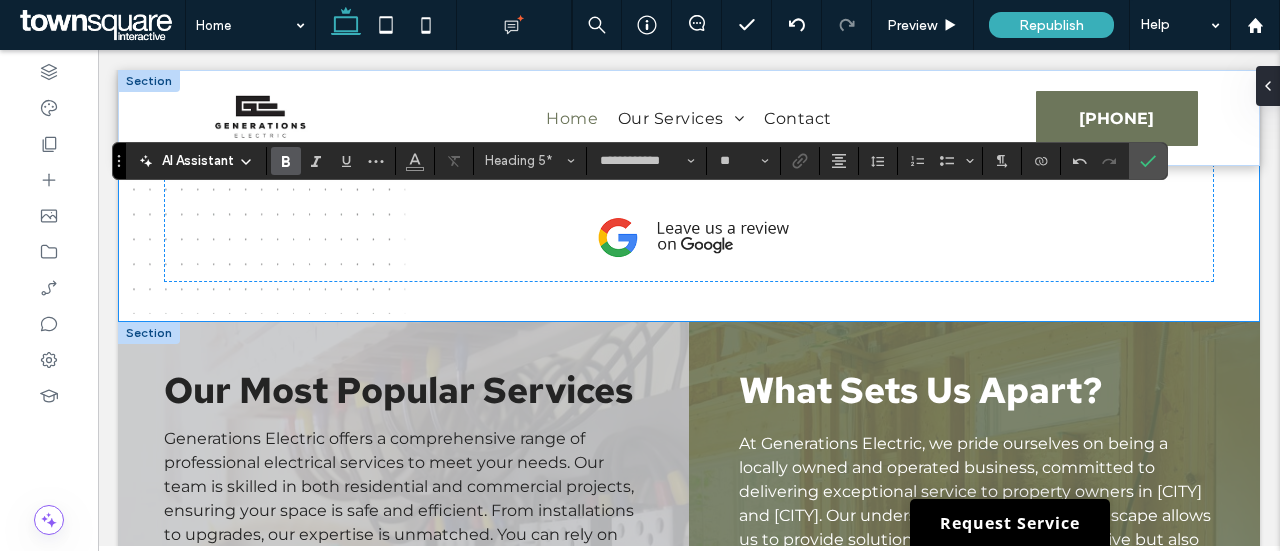 click on "What Sets Us Apart?
At Generations Electric, we pride ourselves on being a locally owned and operated business, committed to delivering exceptional service to property owners in Charleston and Myrtle Beach. Our understanding of the local landscape allows us to provide solutions that are not only effective but also tailored to the unique needs of the area. Whether it's the coastal weather or the vibrant community, we ensure your electrical systems are prepared for any challenge. Our values are centered around customer satisfaction and a dedication to quality. We approach each project with a focus on safety and efficiency, ensuring you receive the best possible service.
﻿ With a commitment to innovation, we incorporate modern technologies to enhance your experience. Choose us for your next project and experience the dedication and expertise that set us apart." at bounding box center [974, 639] 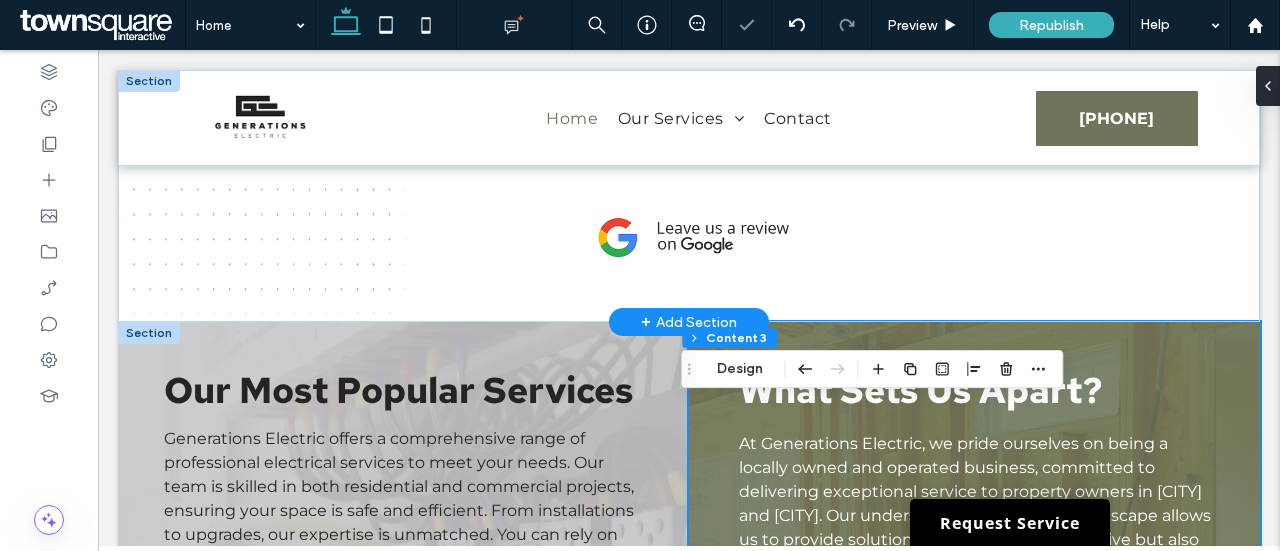 click on "Built on Trust" at bounding box center [689, 125] 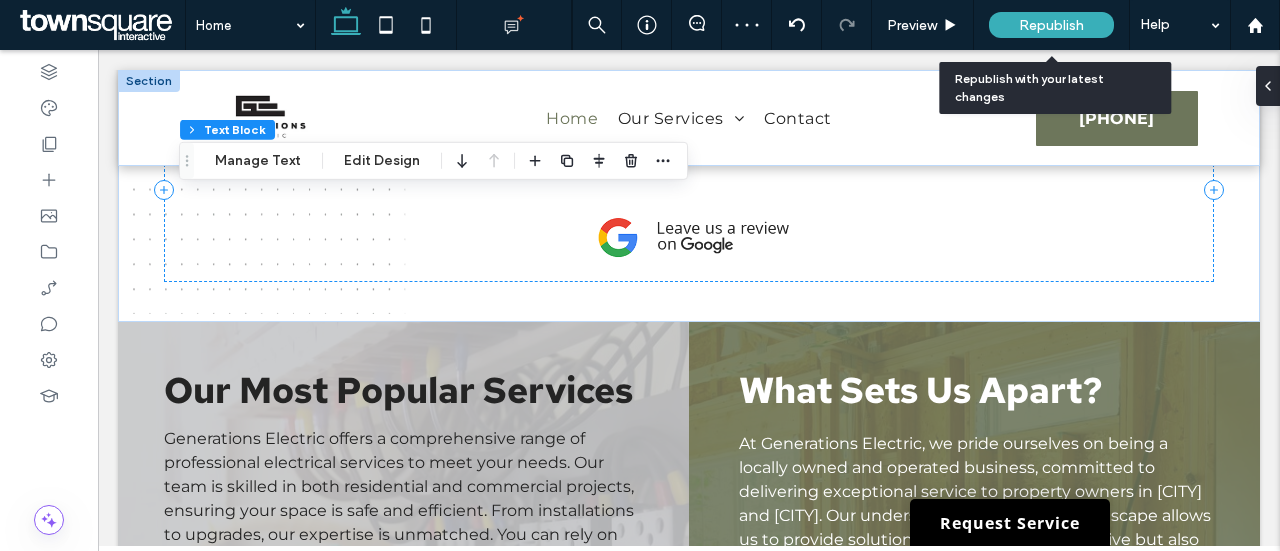 click on "Republish" at bounding box center (1051, 25) 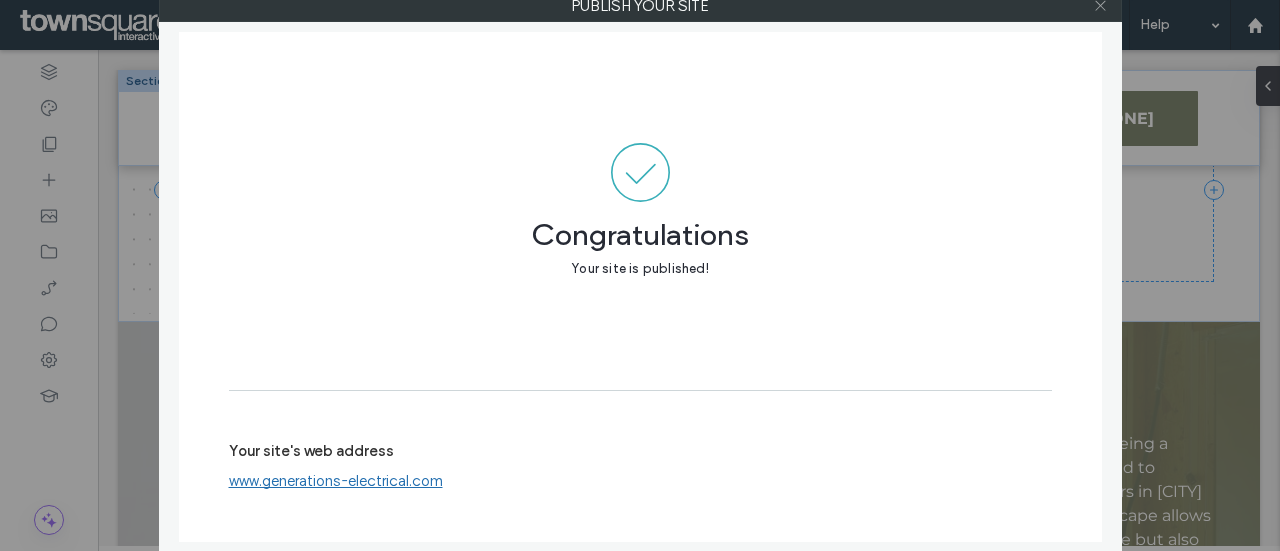click 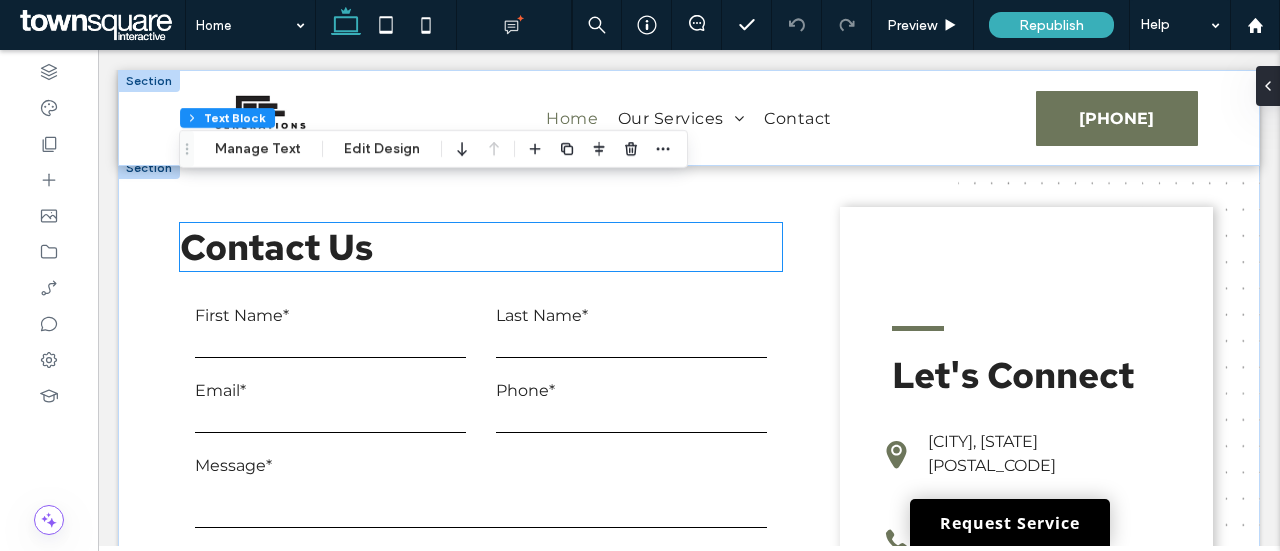 scroll, scrollTop: 1770, scrollLeft: 0, axis: vertical 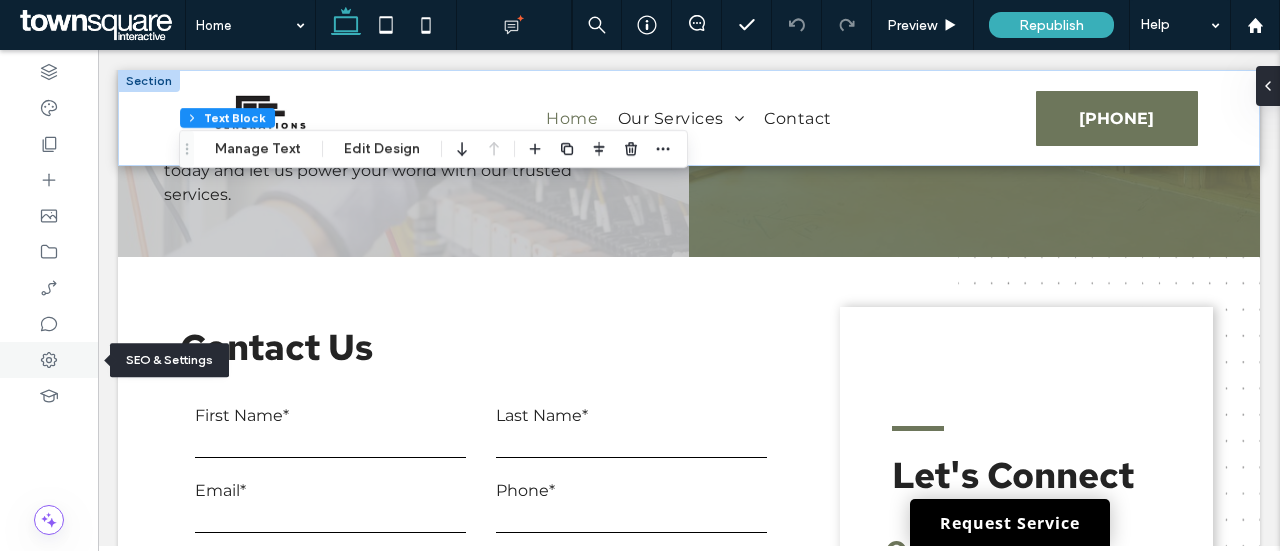 click at bounding box center (49, 360) 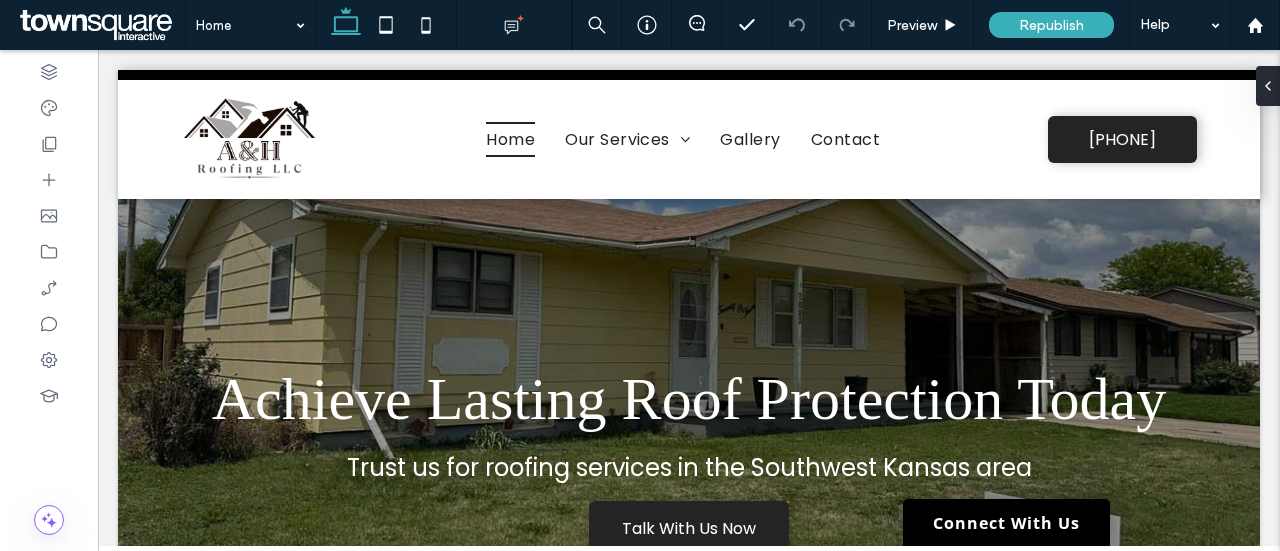 scroll, scrollTop: 3243, scrollLeft: 0, axis: vertical 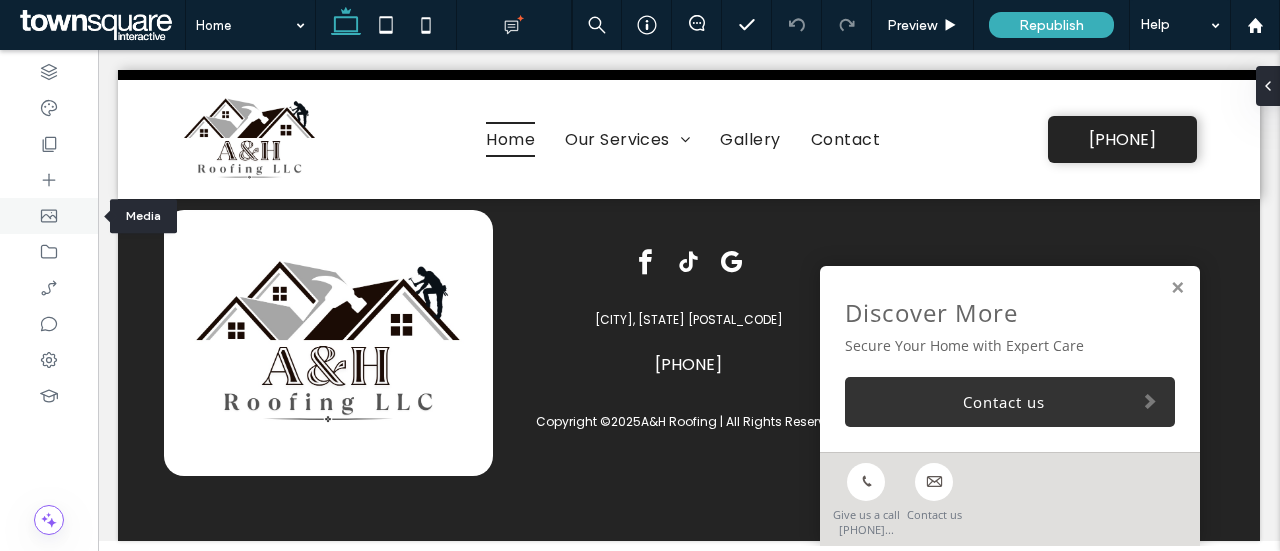 click at bounding box center (49, 216) 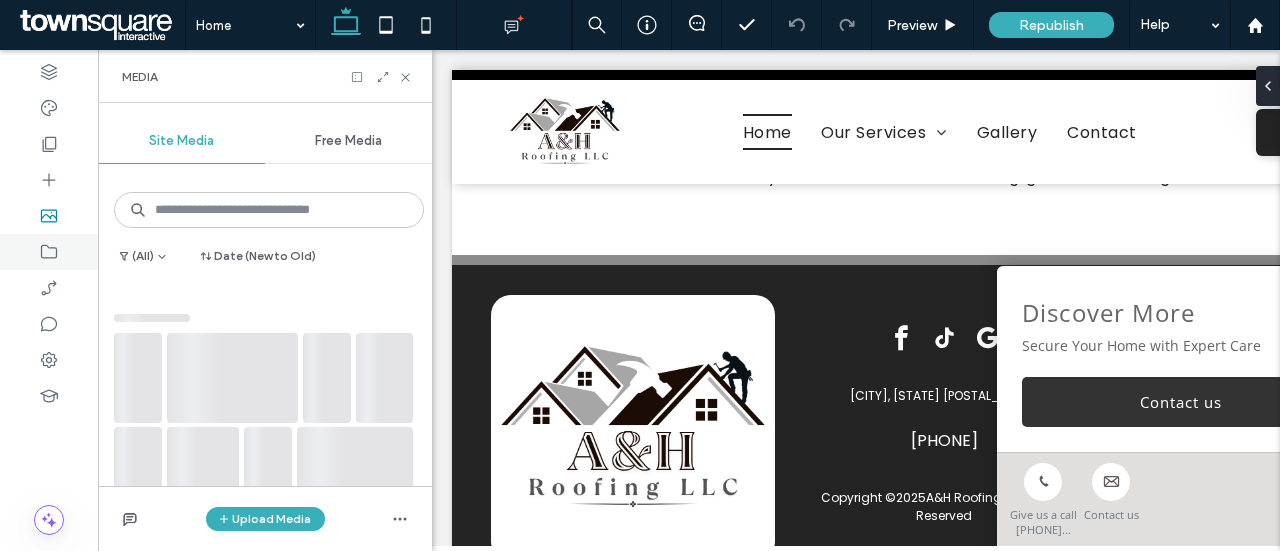 scroll, scrollTop: 3304, scrollLeft: 0, axis: vertical 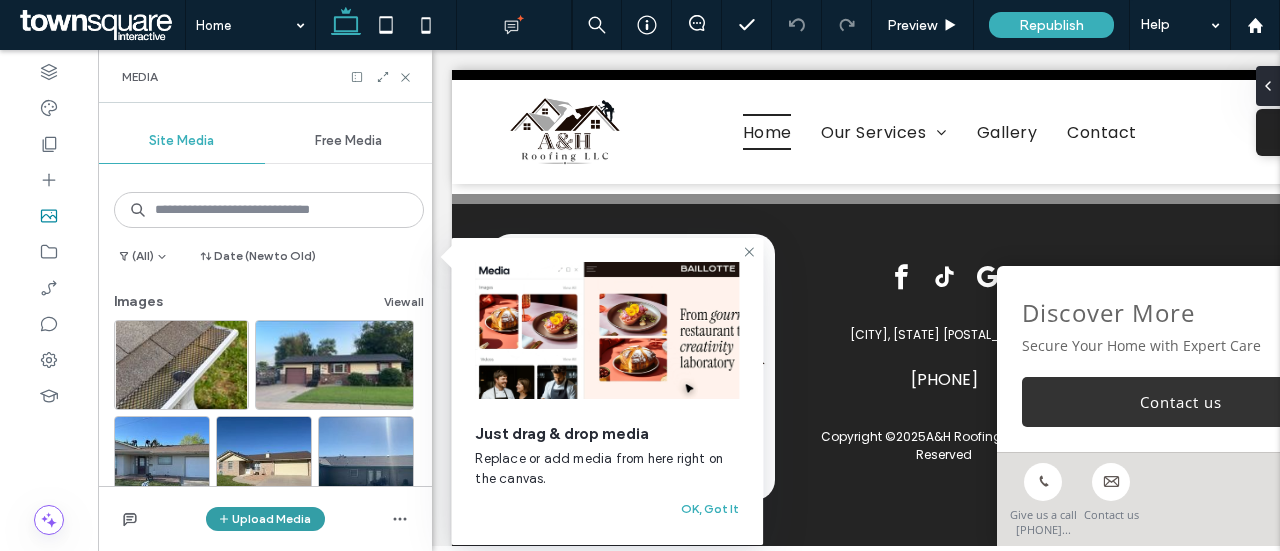 click on "Upload Media" at bounding box center [265, 519] 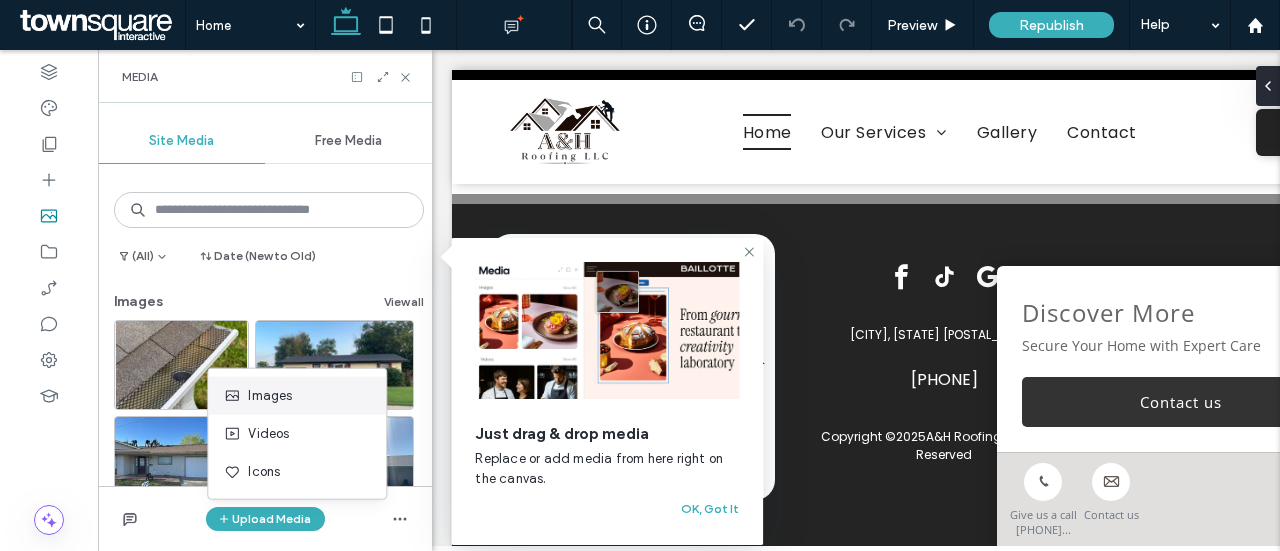 click on "Images" at bounding box center [270, 396] 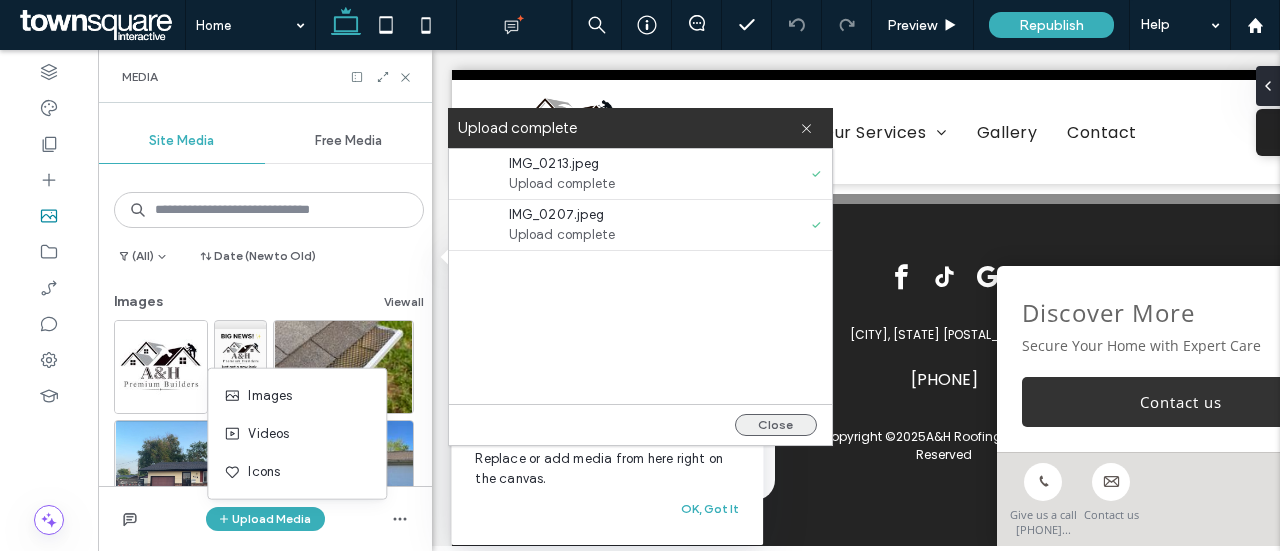 click on "Close" at bounding box center [776, 425] 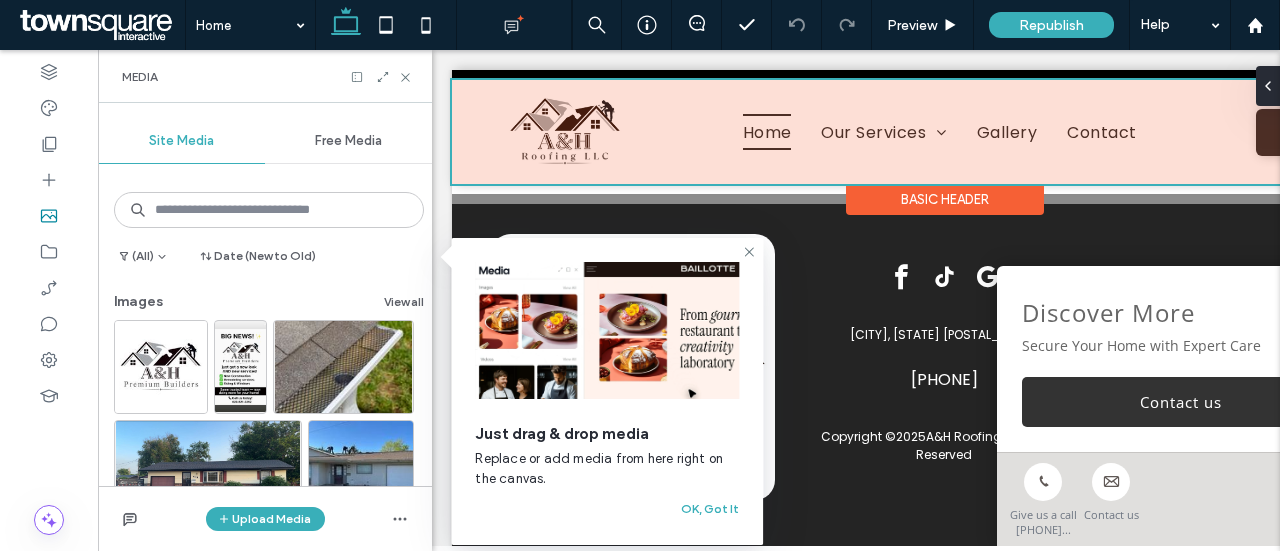 click at bounding box center (944, 132) 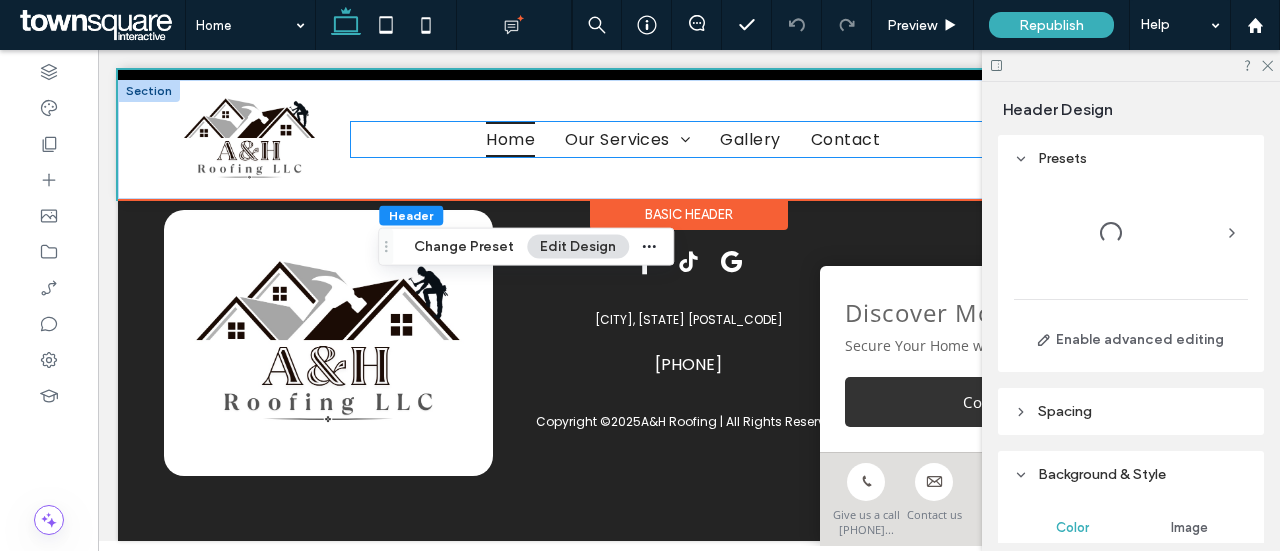 scroll, scrollTop: 3223, scrollLeft: 0, axis: vertical 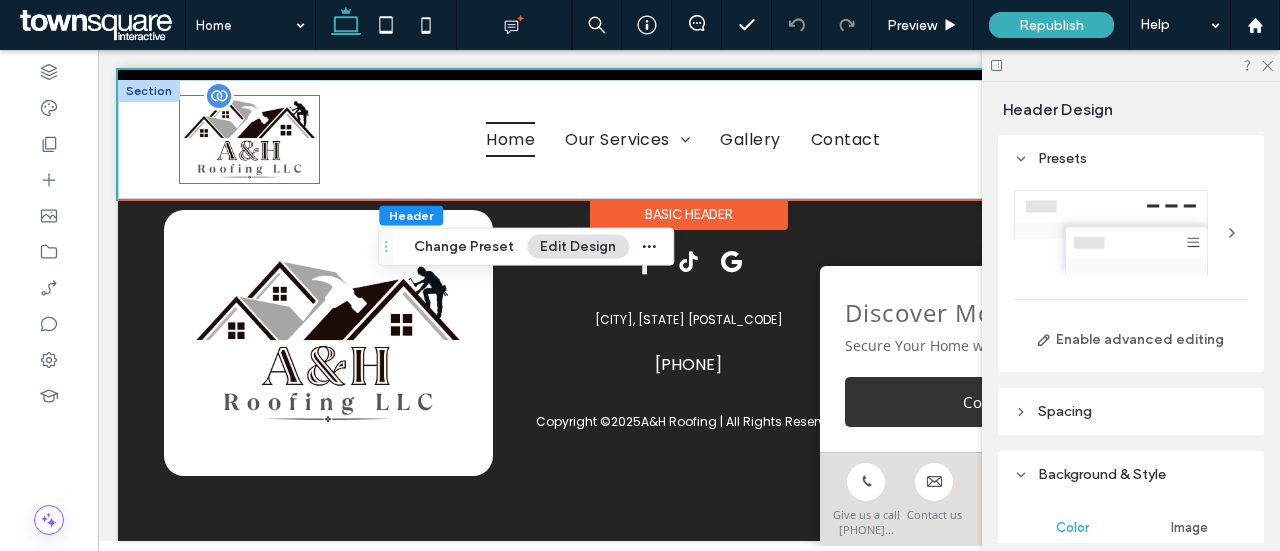 click at bounding box center (249, 139) 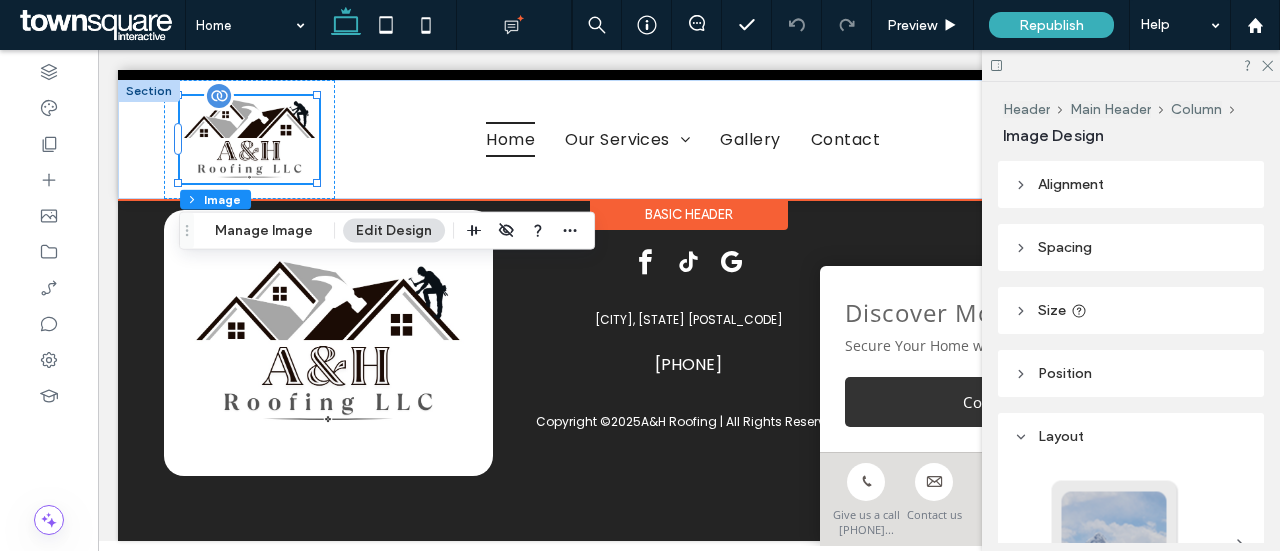 click at bounding box center [219, 96] 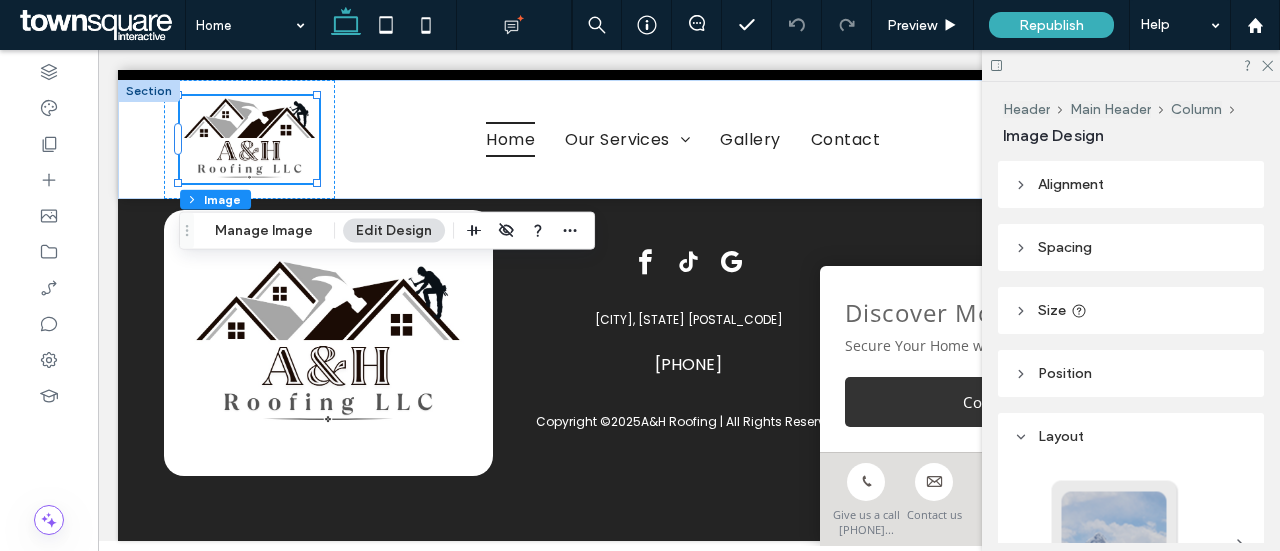 click on "Manage Image" at bounding box center [264, 231] 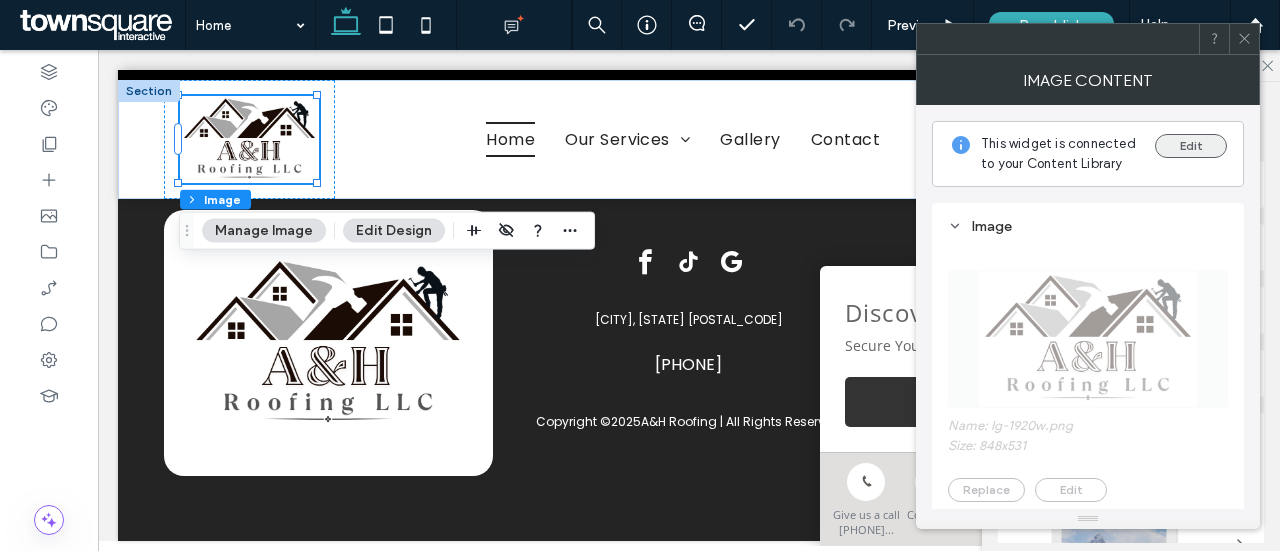 click on "Edit" at bounding box center [1191, 146] 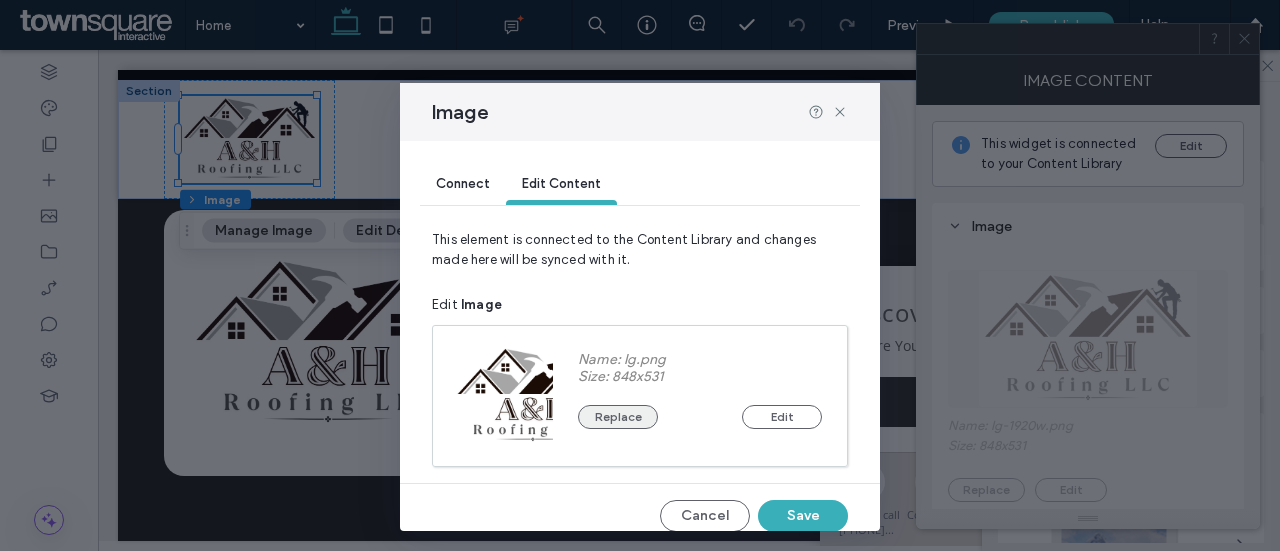 click on "Replace" at bounding box center (618, 417) 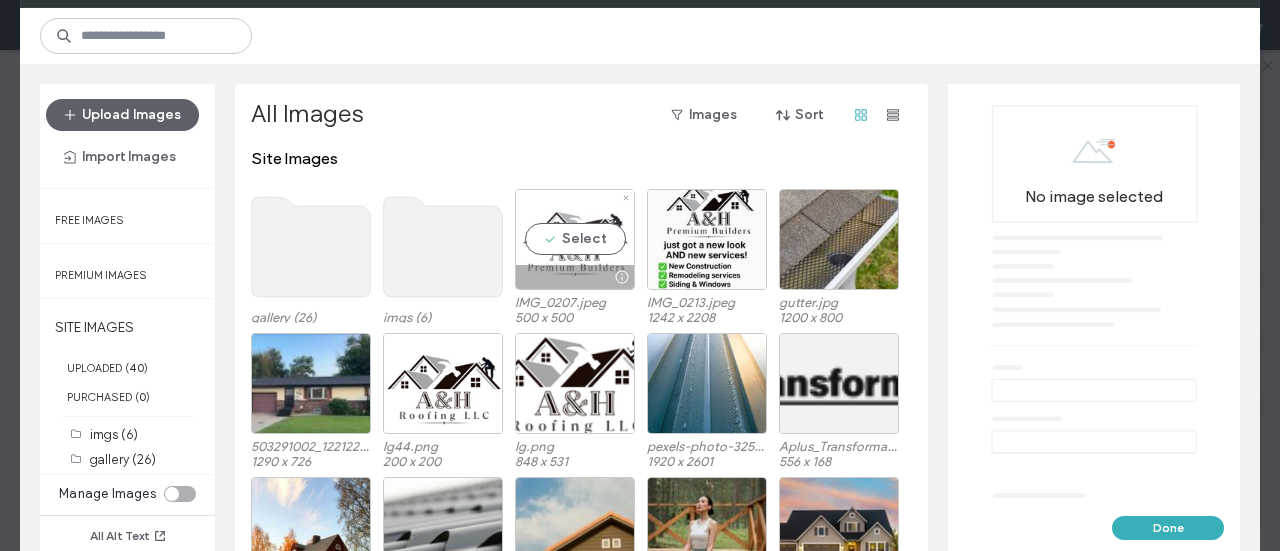 click on "Select" at bounding box center (575, 239) 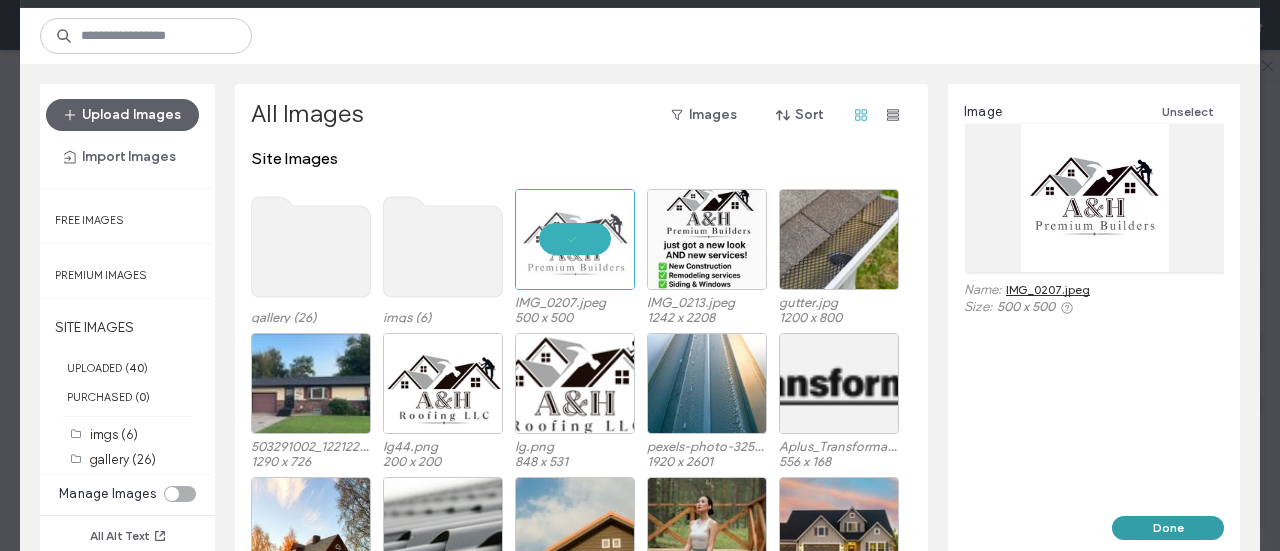 click on "Done" at bounding box center (1168, 528) 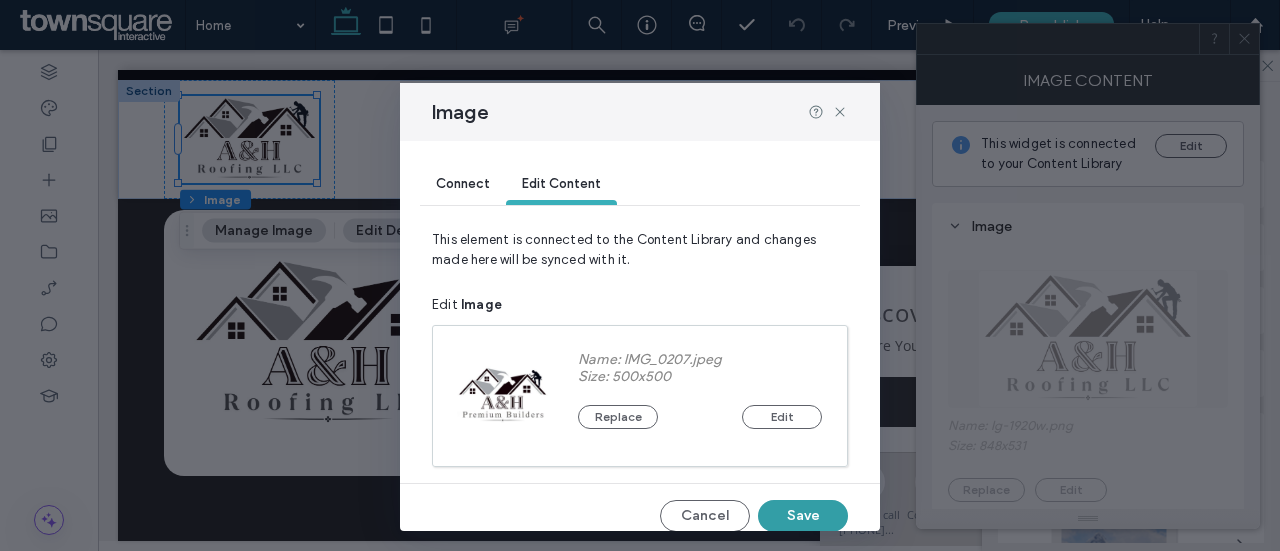 click on "Save" at bounding box center (803, 516) 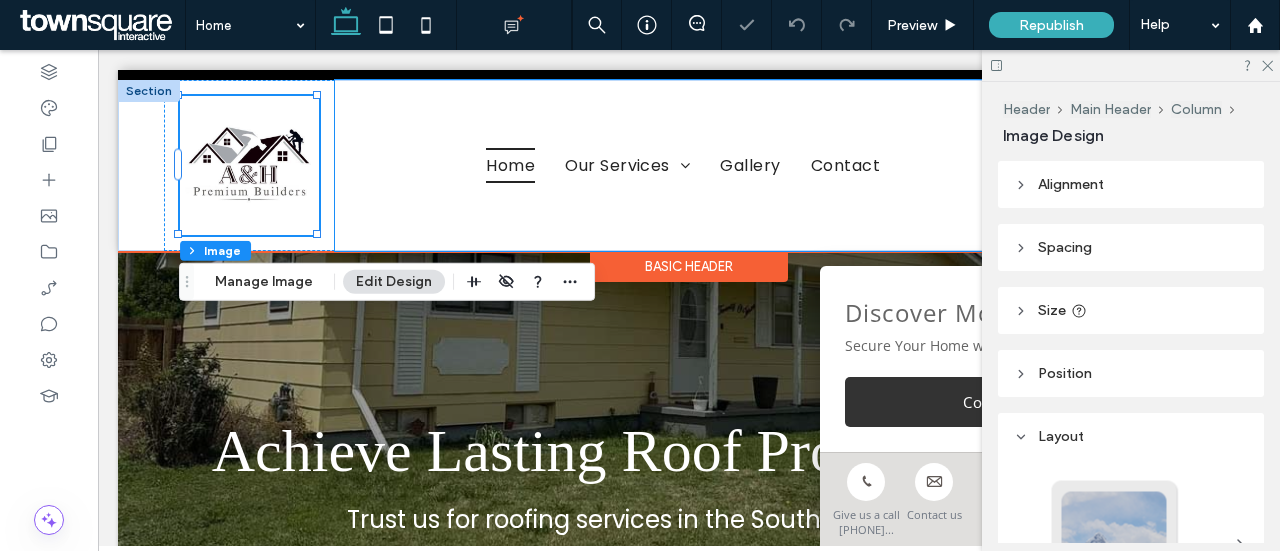 scroll, scrollTop: 0, scrollLeft: 0, axis: both 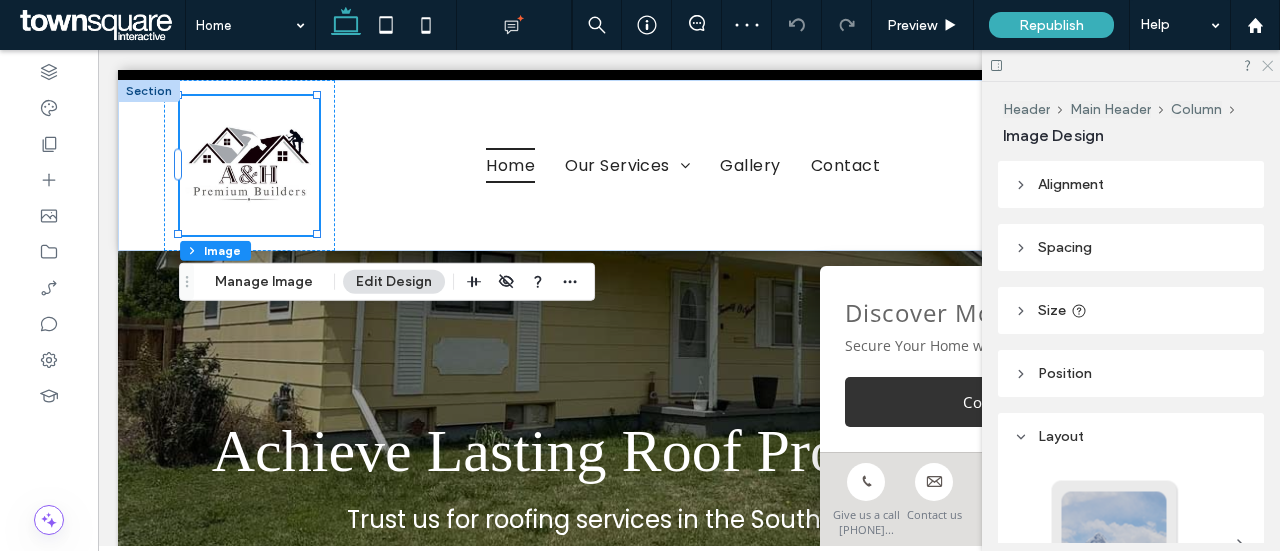 drag, startPoint x: 1270, startPoint y: 64, endPoint x: 1267, endPoint y: 74, distance: 10.440307 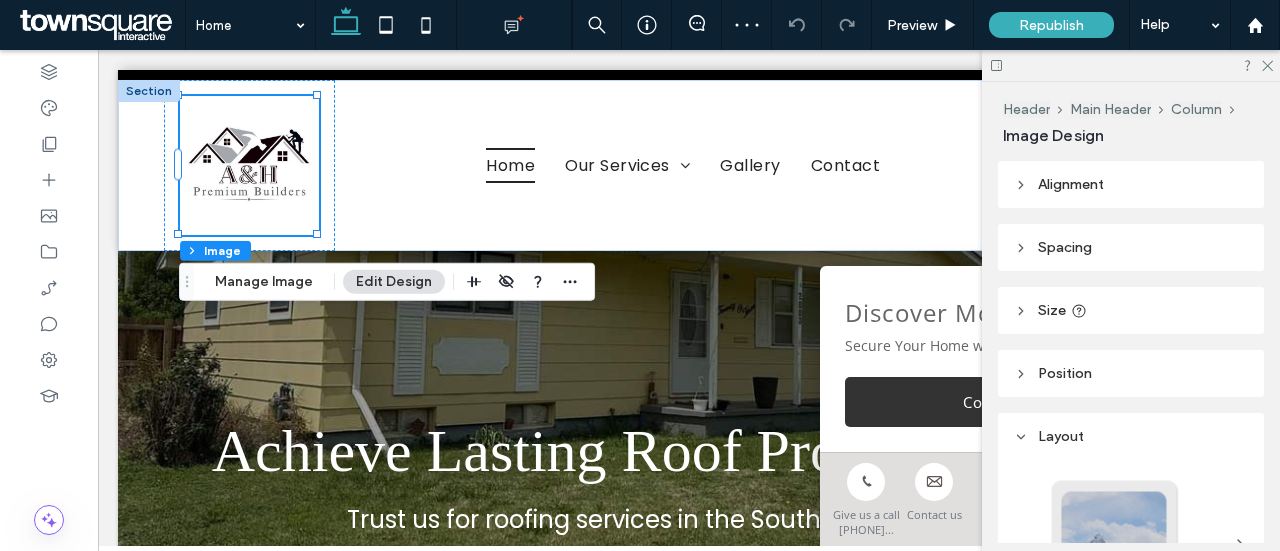 click 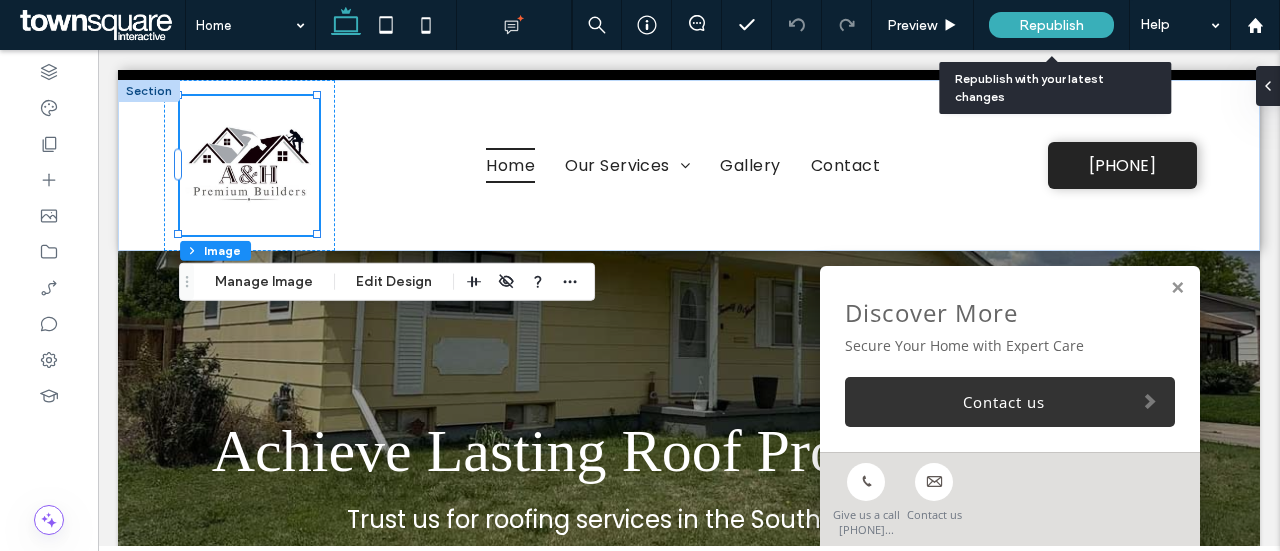 click on "Republish" at bounding box center (1051, 25) 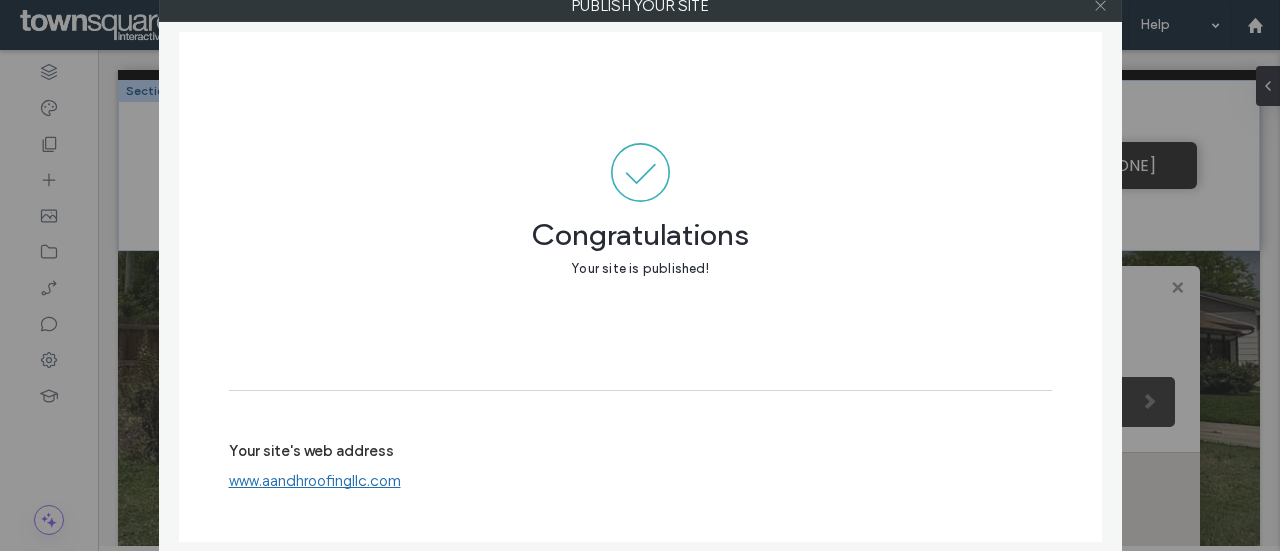 click 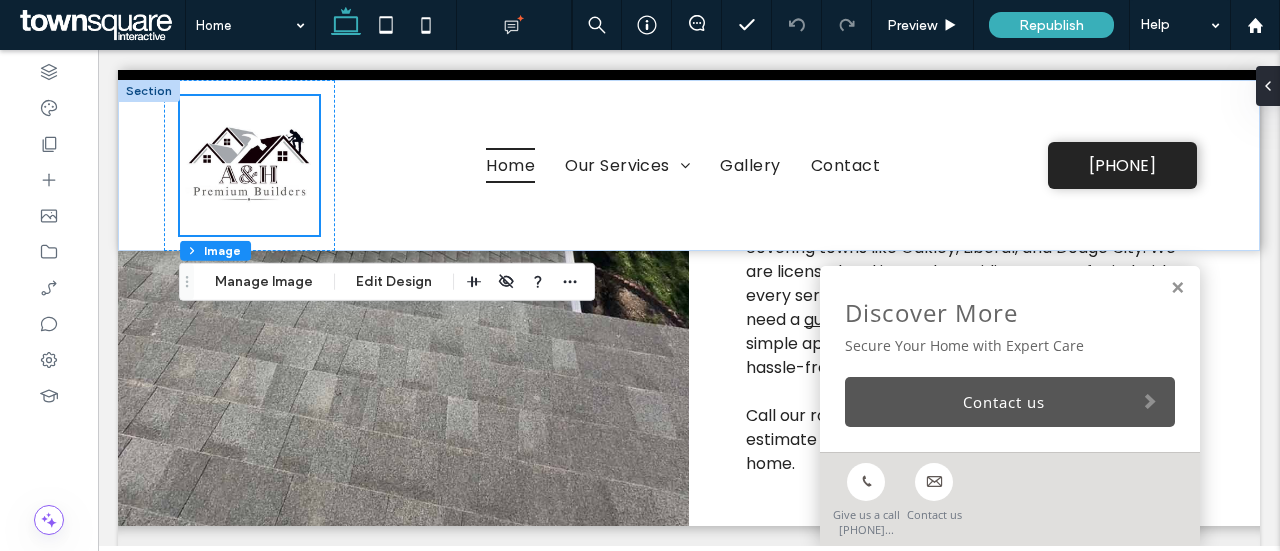 scroll, scrollTop: 700, scrollLeft: 0, axis: vertical 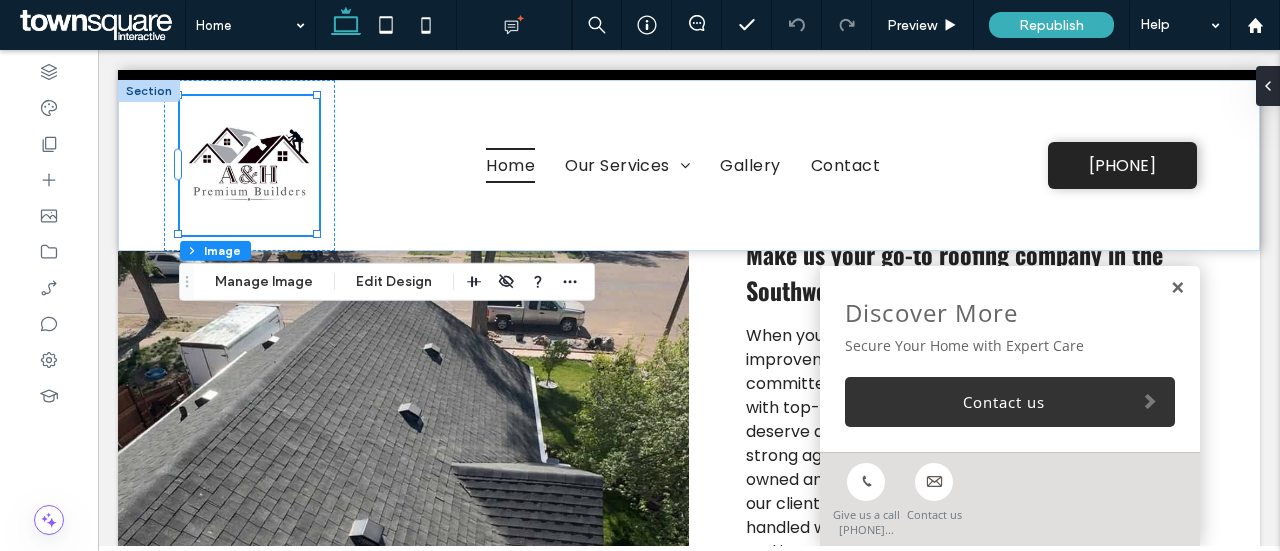 click at bounding box center [1177, 288] 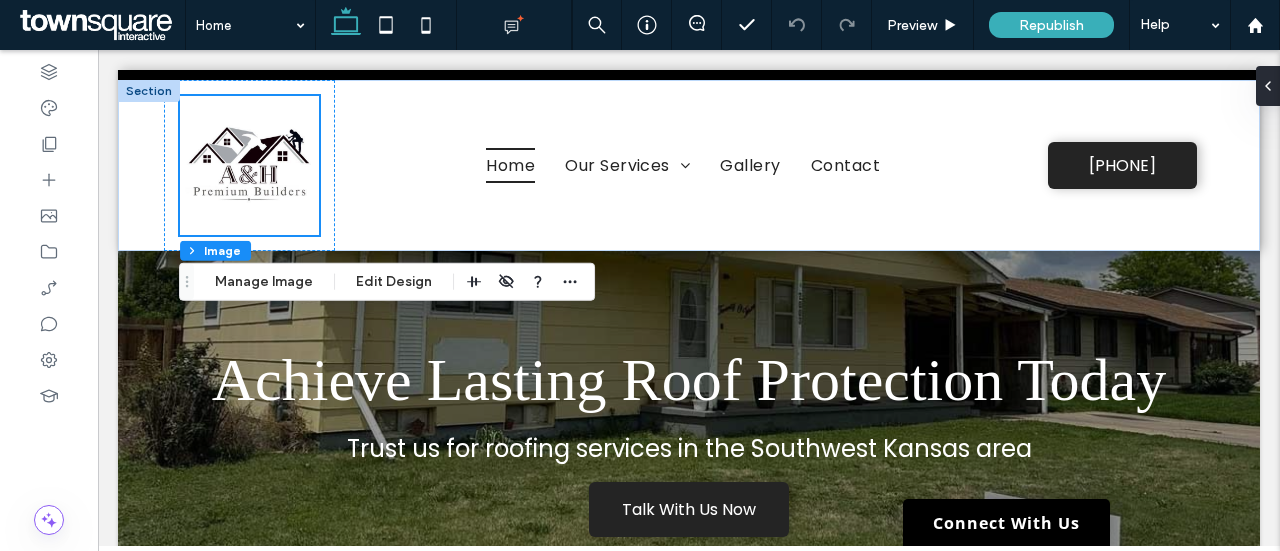 scroll, scrollTop: 0, scrollLeft: 0, axis: both 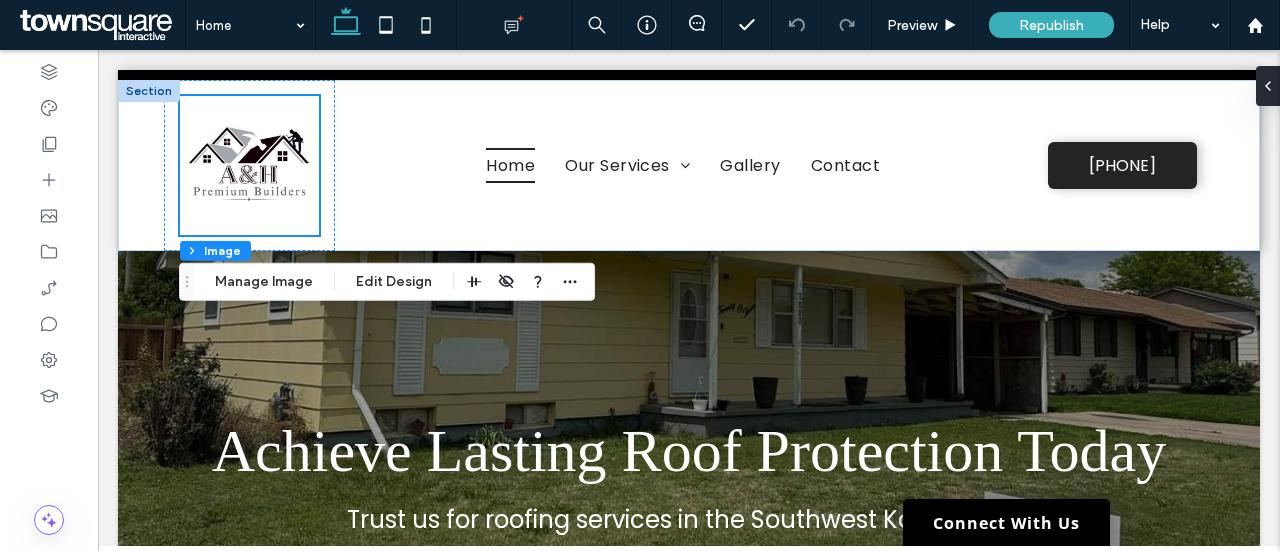 drag, startPoint x: 1276, startPoint y: 199, endPoint x: 1295, endPoint y: 99, distance: 101.788994 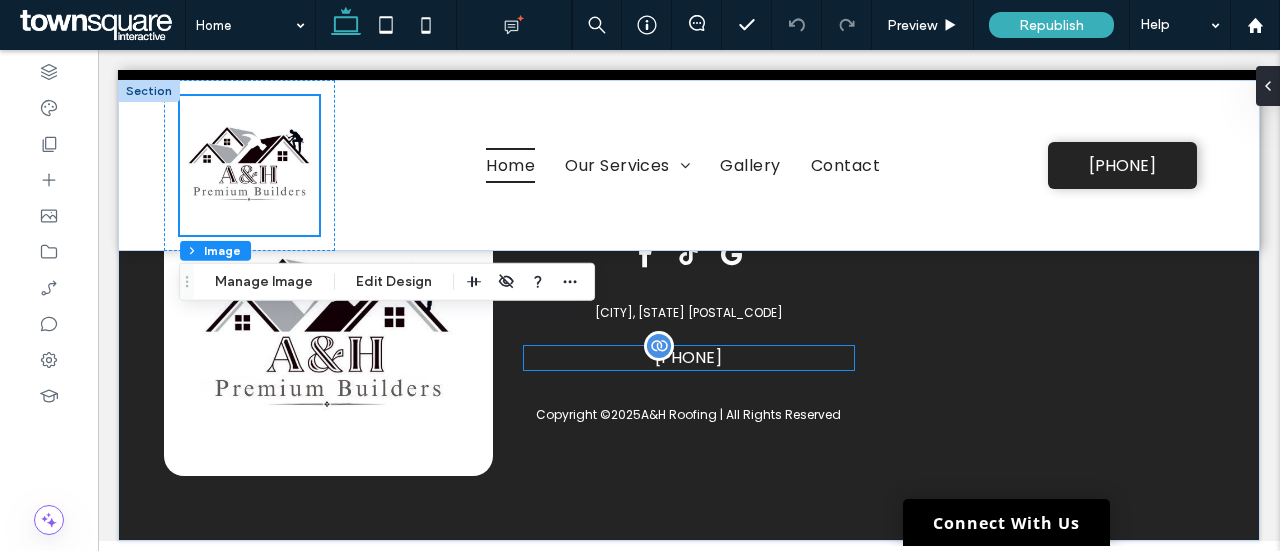 scroll, scrollTop: 3308, scrollLeft: 0, axis: vertical 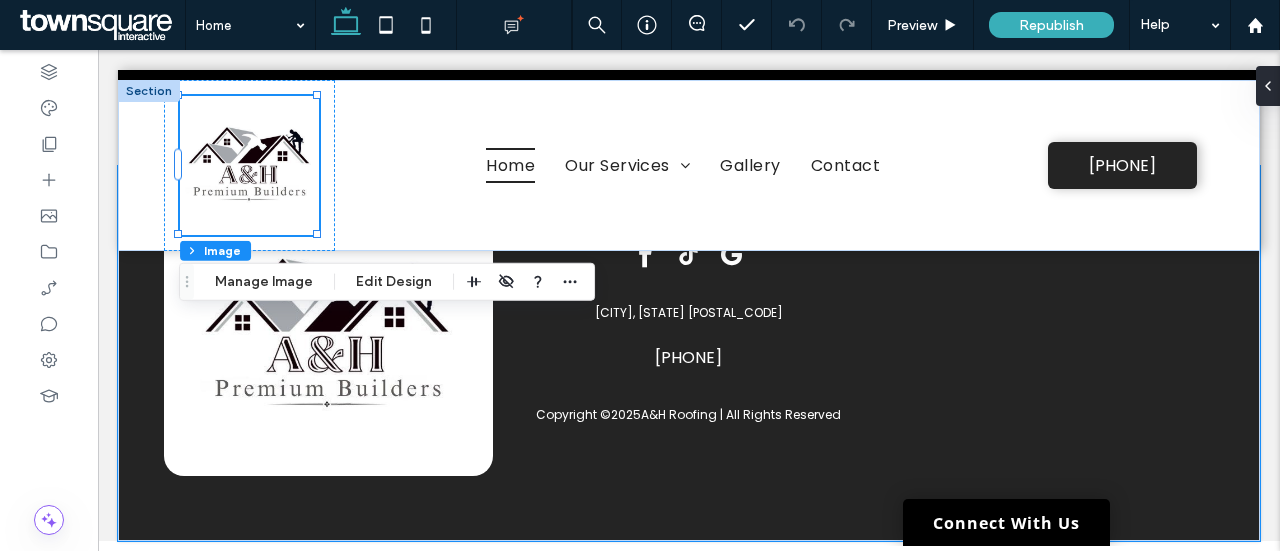 click on "Garden City, KS 67846
(620) 521-3352
Copyright ©  2025
A&H Roofing | All Rights Reserved" at bounding box center (689, 353) 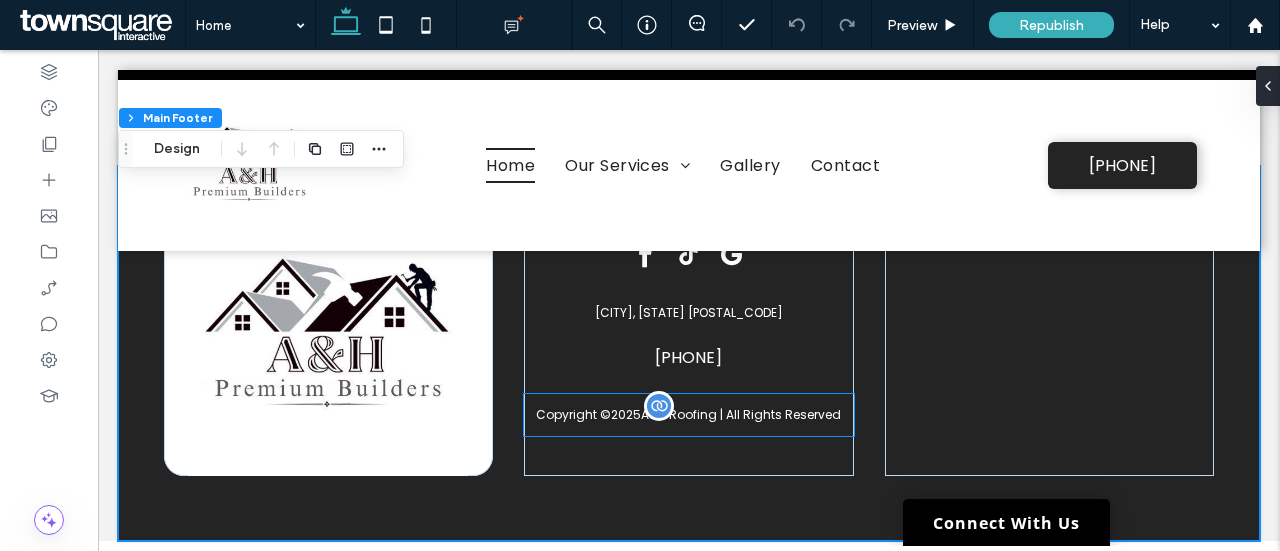 click on "Copyright ©  2025
A&H Roofing | All Rights Reserved" at bounding box center [688, 427] 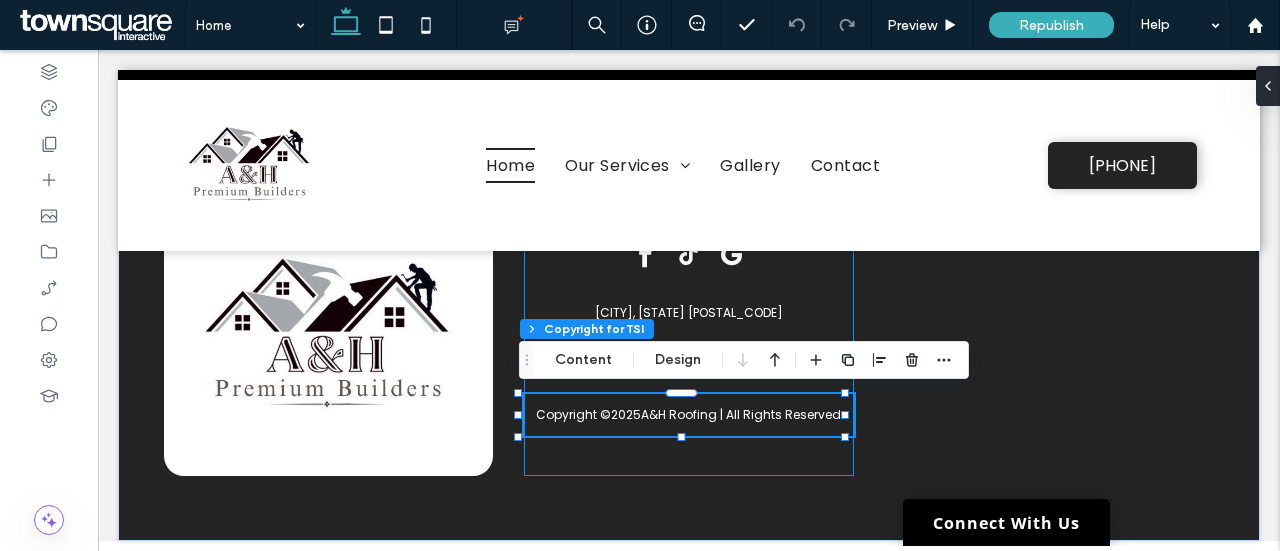 click on "Garden City, KS 67846
(620) 521-3352
Copyright ©  2025
A&H Roofing | All Rights Reserved" at bounding box center (688, 336) 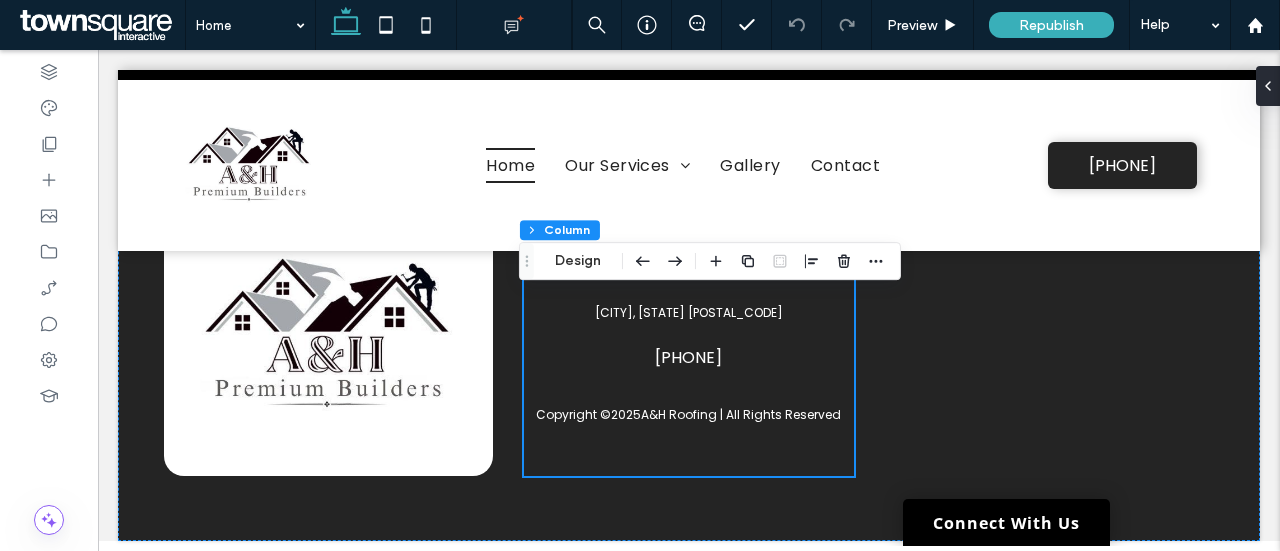 scroll, scrollTop: 3308, scrollLeft: 0, axis: vertical 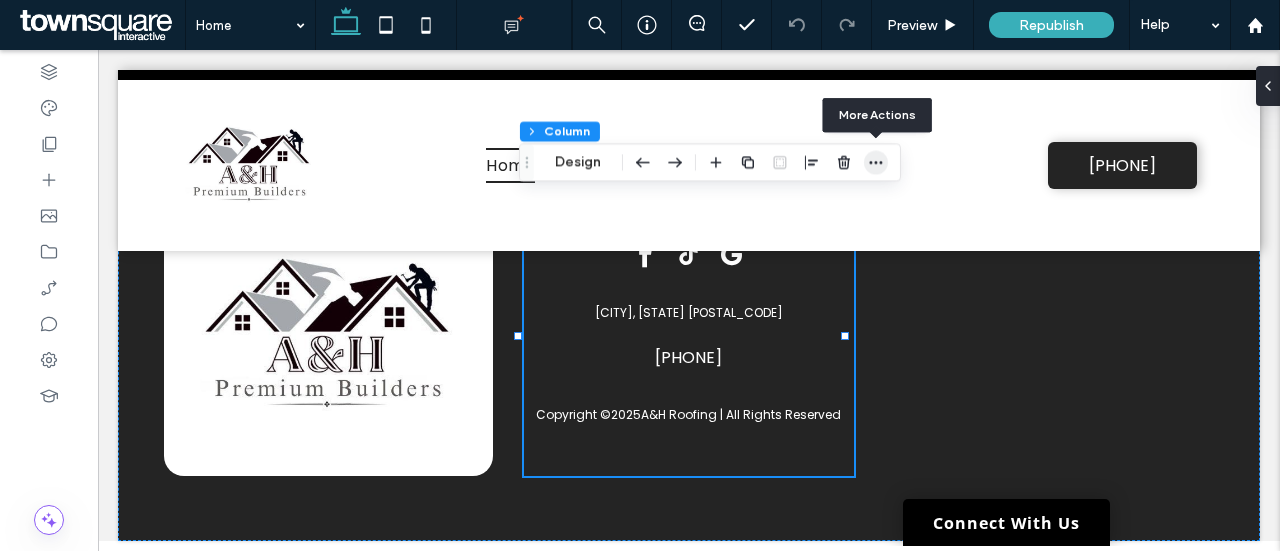 click 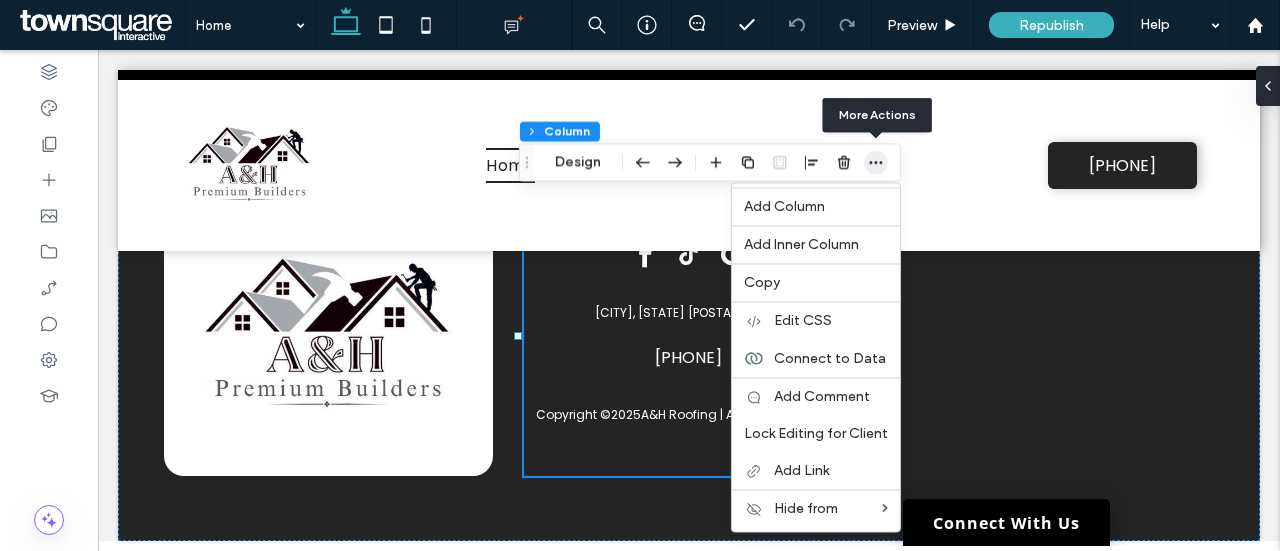 click 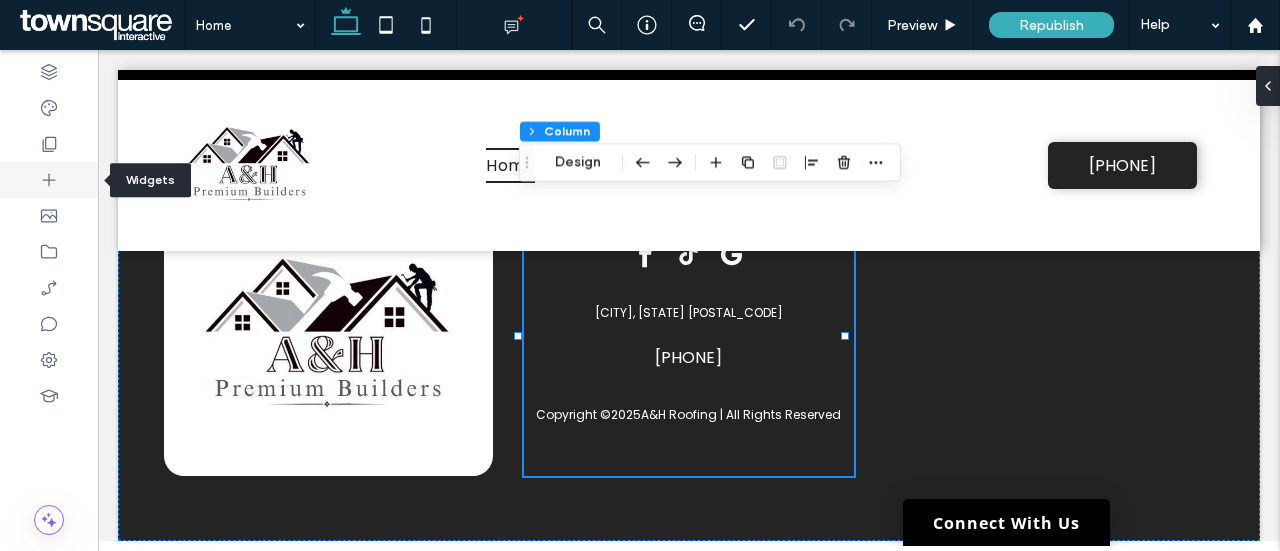 click at bounding box center [49, 180] 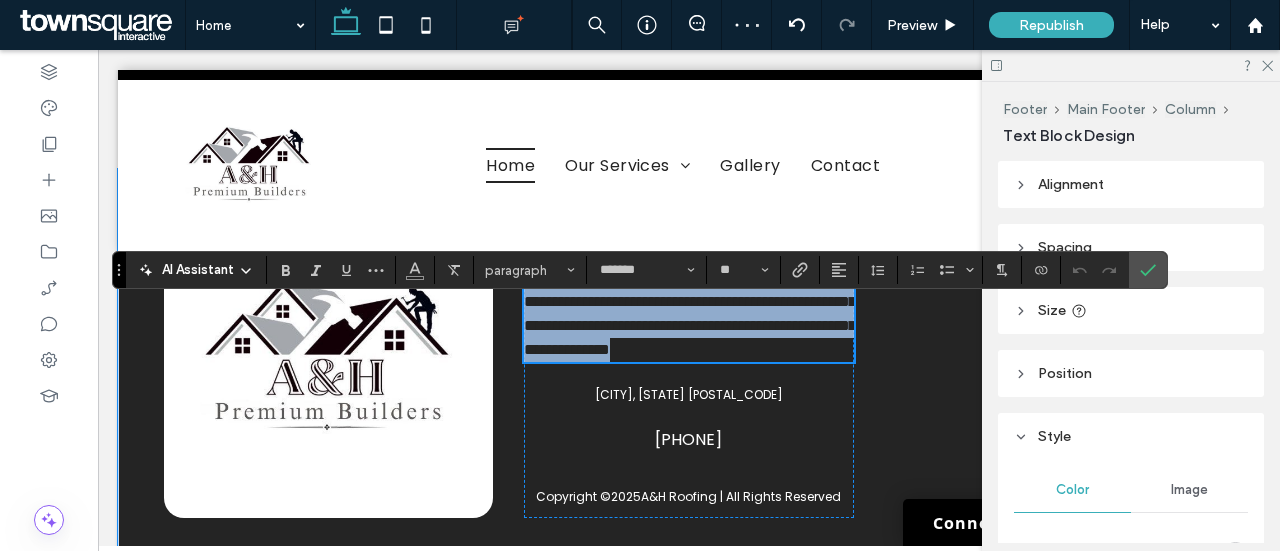scroll, scrollTop: 3286, scrollLeft: 0, axis: vertical 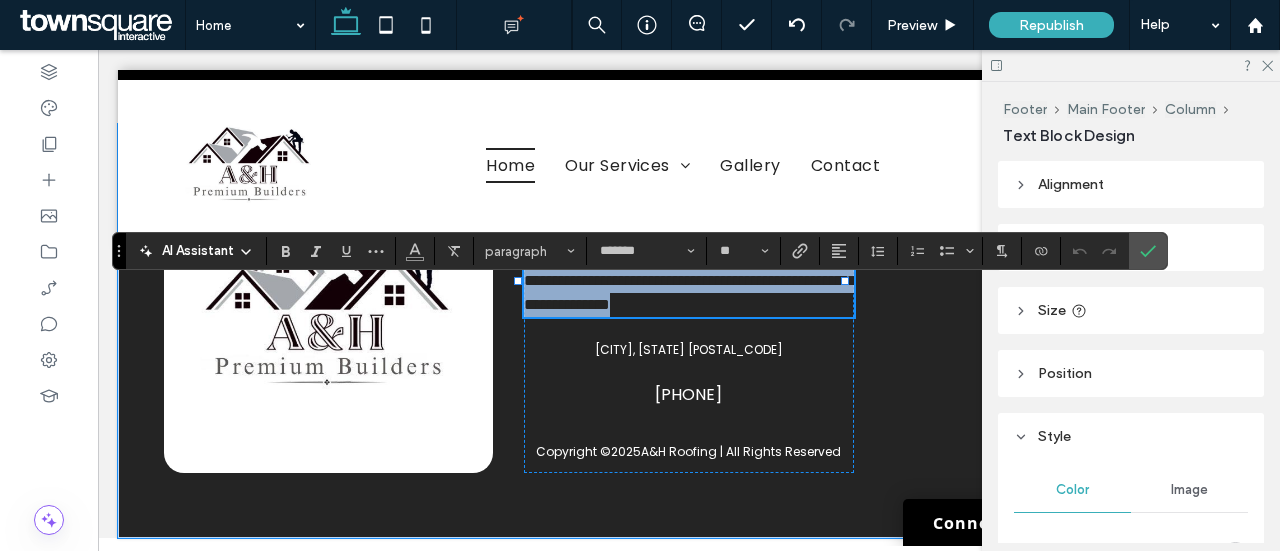 click on "**********" at bounding box center [690, 268] 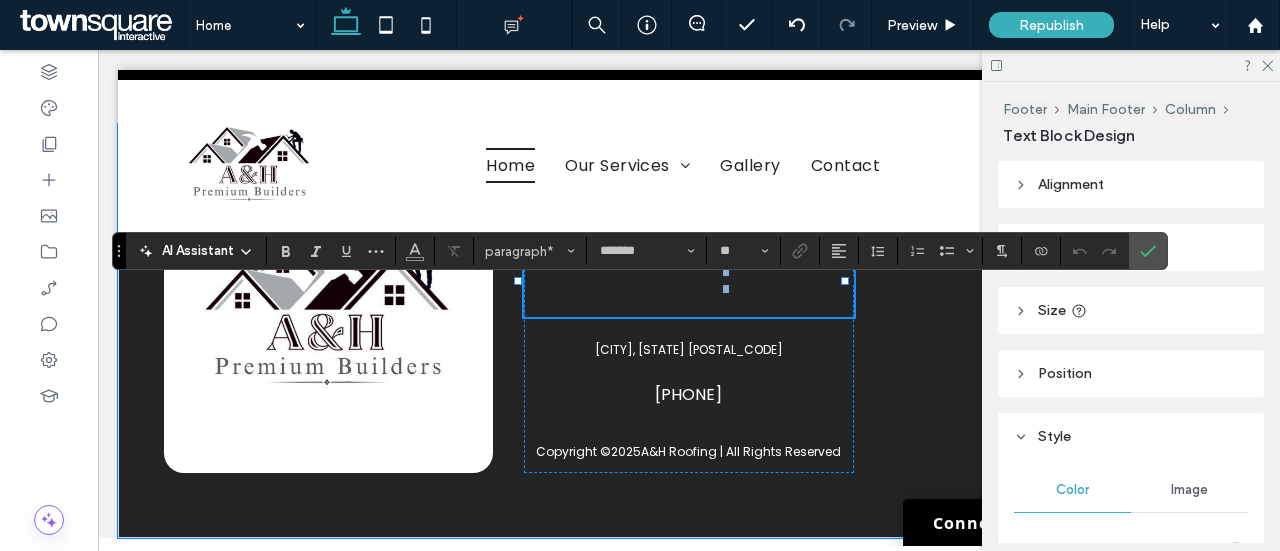 click on "**********" at bounding box center [690, 268] 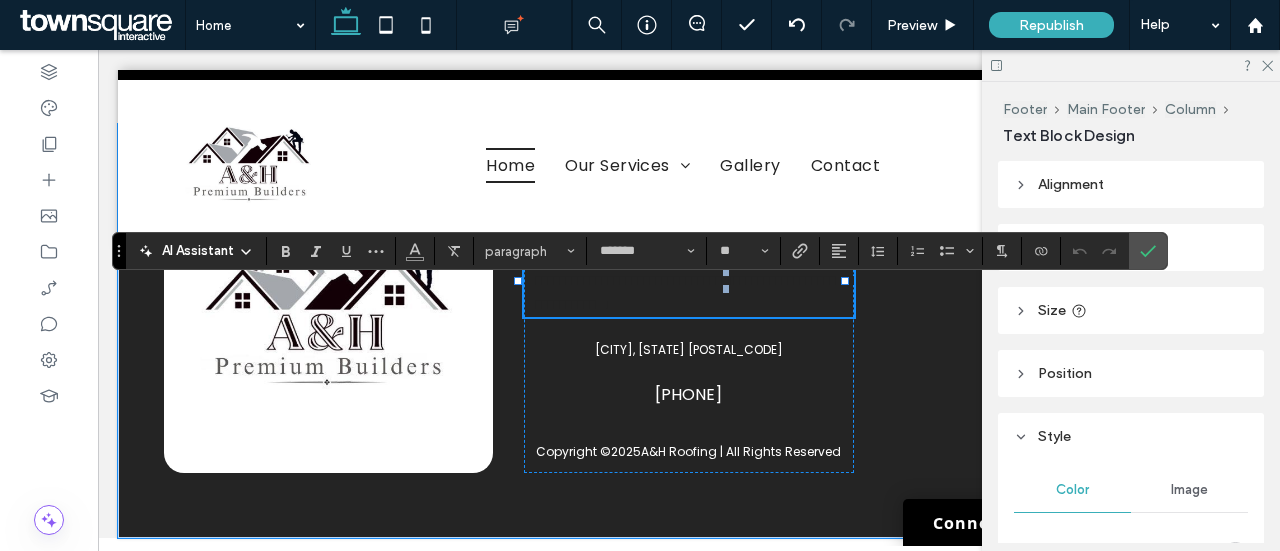click on "**********" at bounding box center [690, 268] 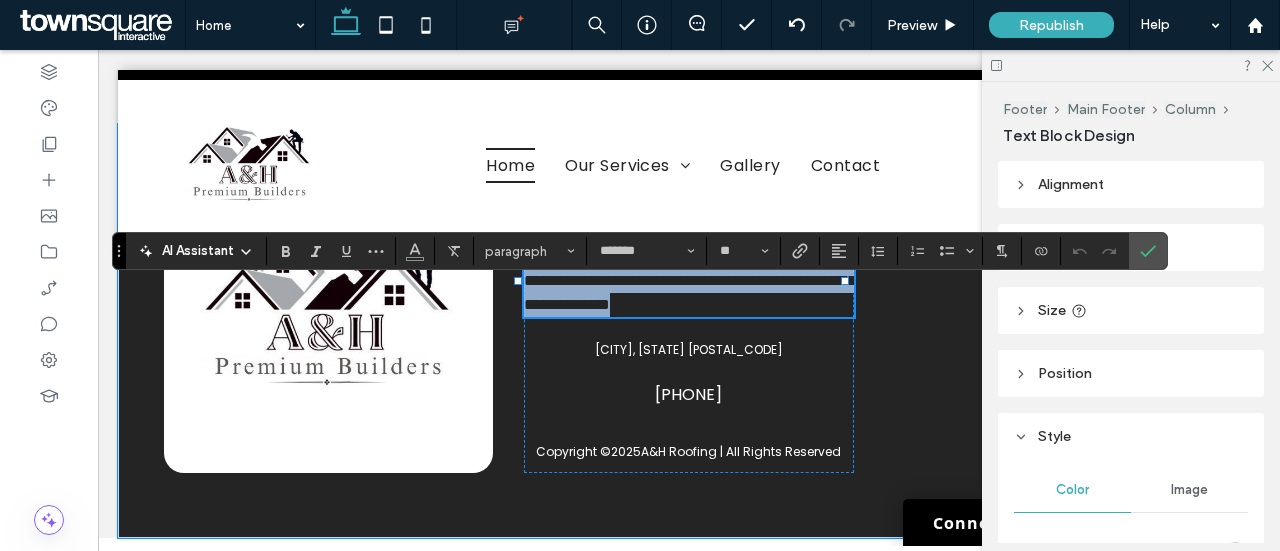 click on "**********" at bounding box center (690, 268) 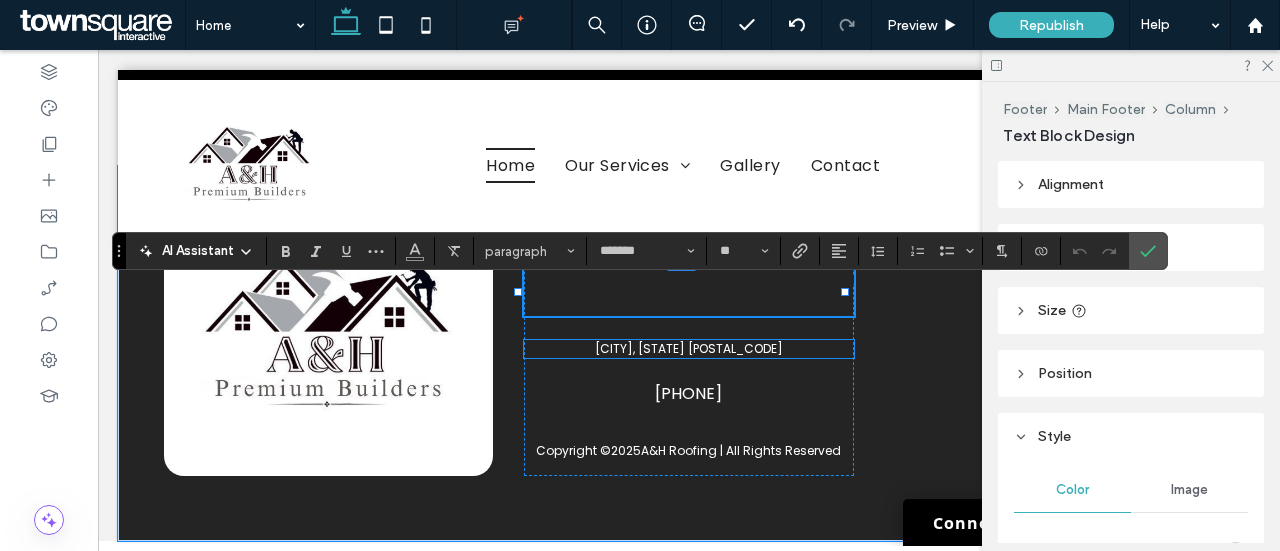 type 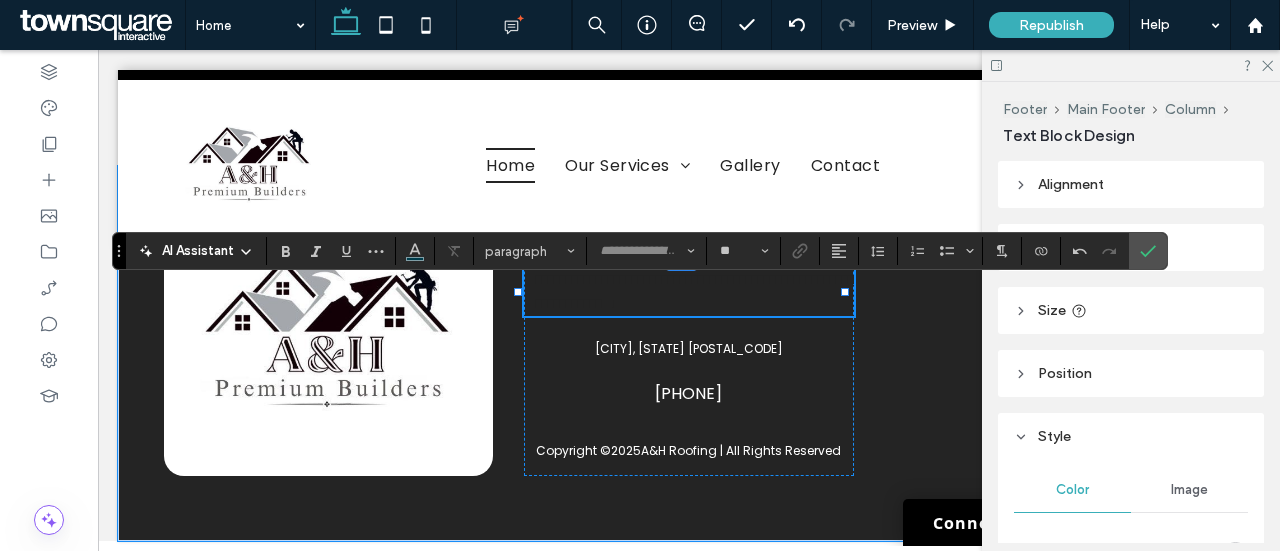 type on "*******" 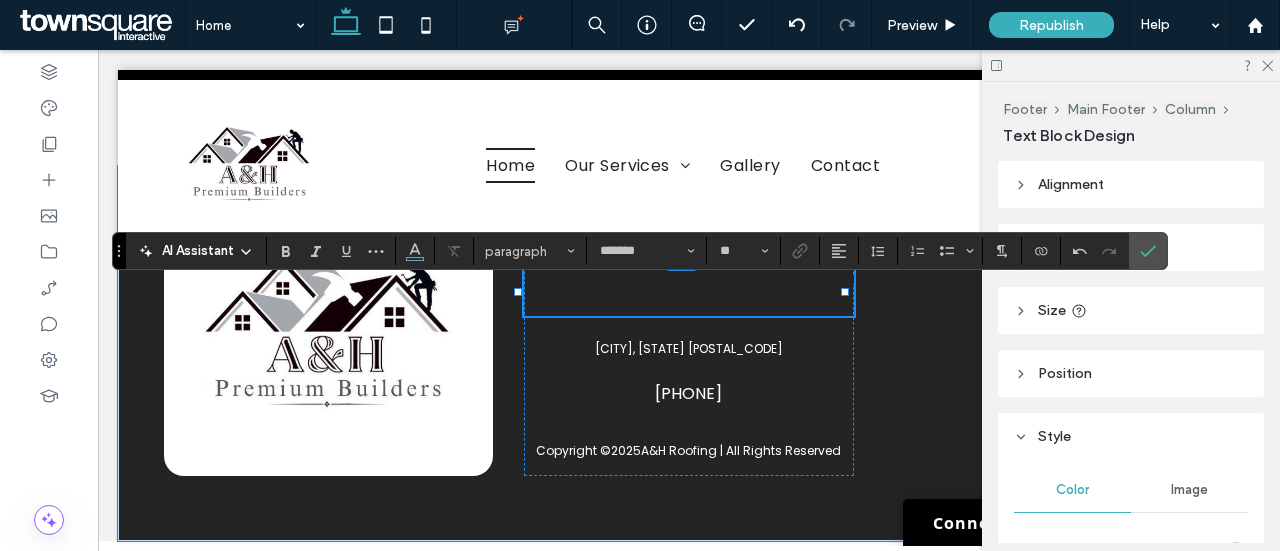 click on "**********" at bounding box center [689, 291] 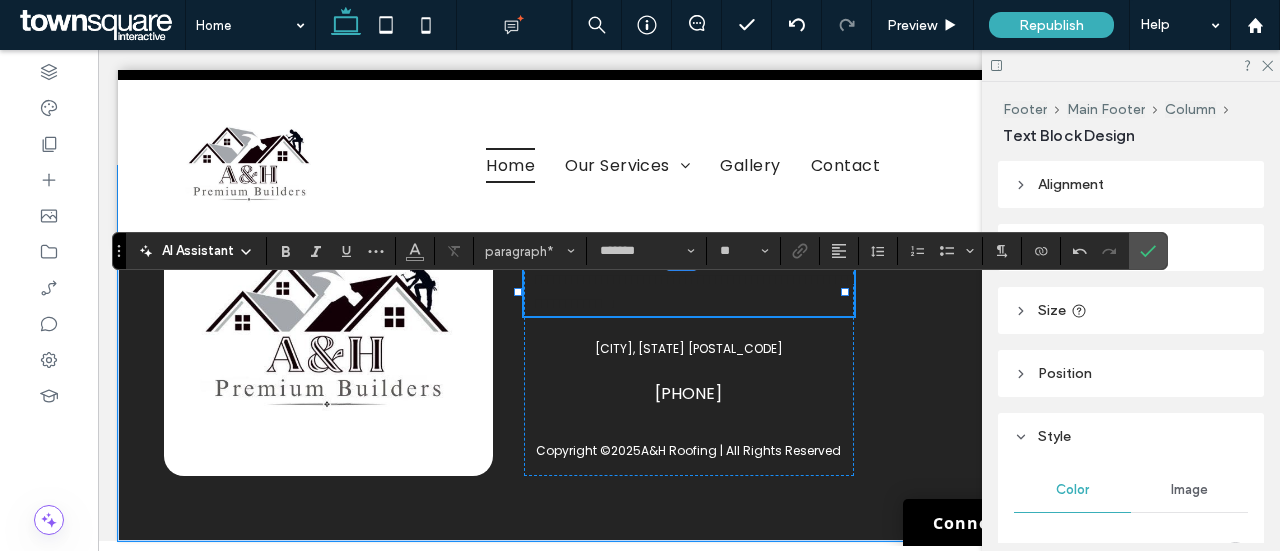 click on "**********" at bounding box center [689, 291] 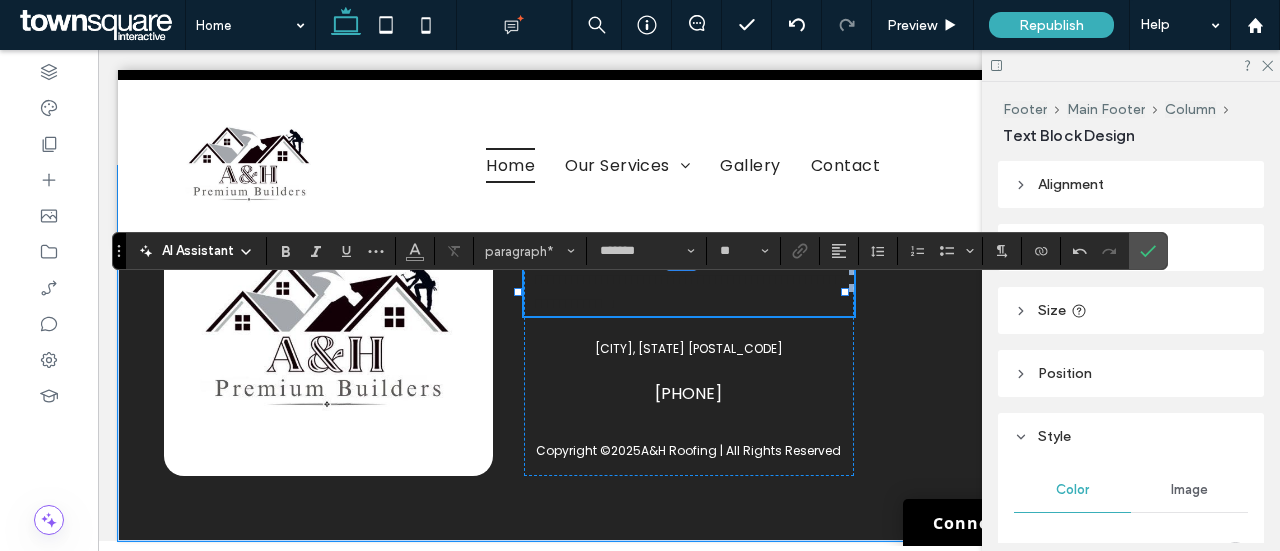click on "**********" at bounding box center [689, 291] 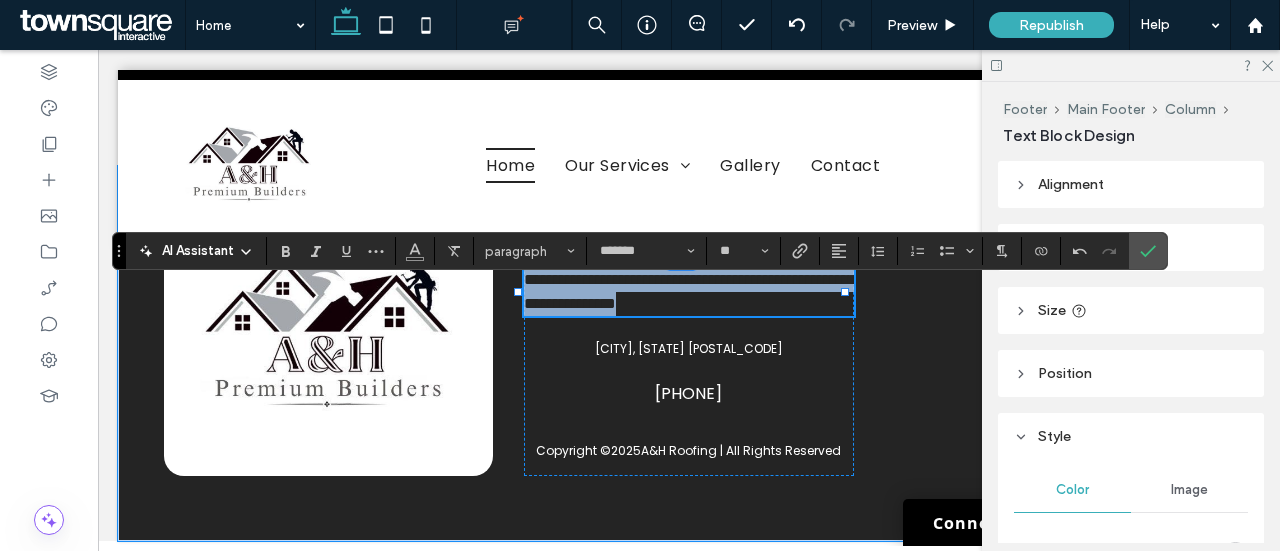 click on "**********" at bounding box center (689, 291) 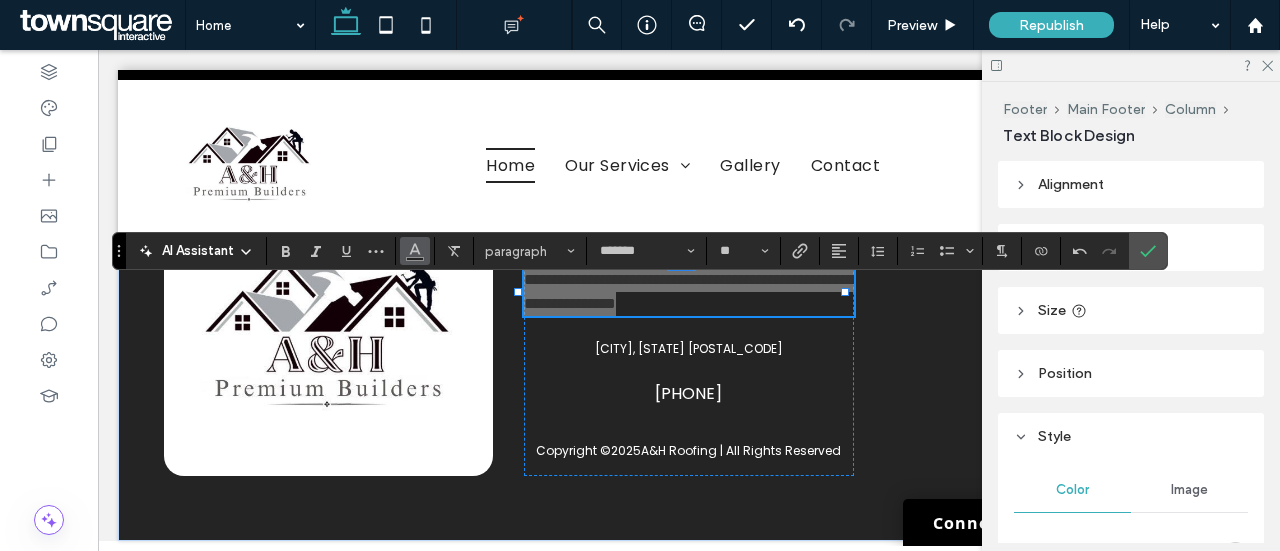 click 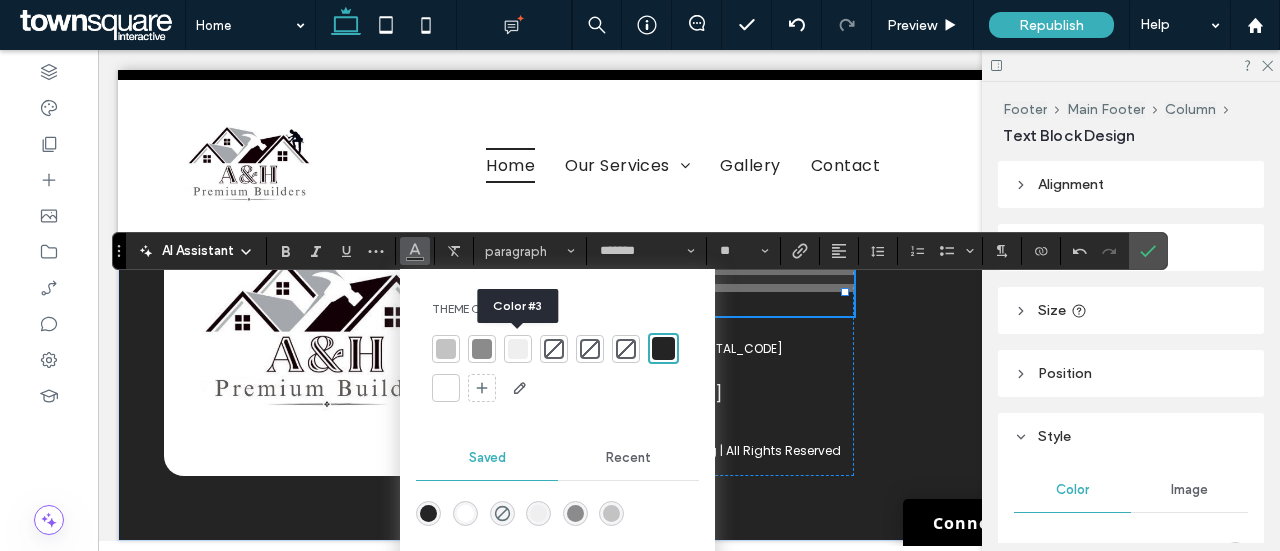click at bounding box center [518, 349] 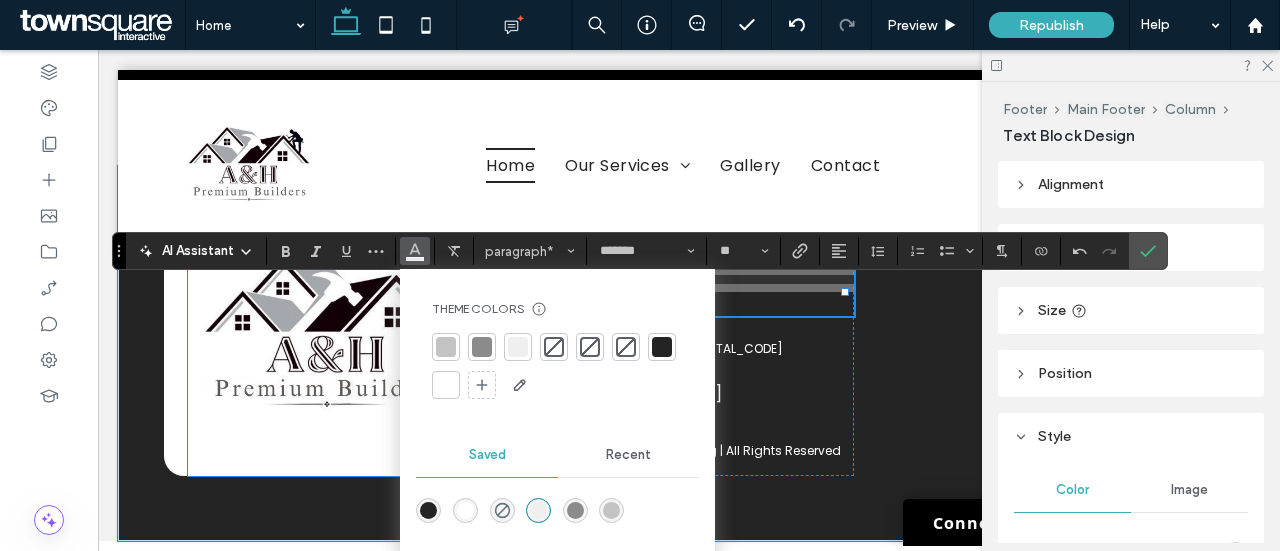 click at bounding box center [328, 336] 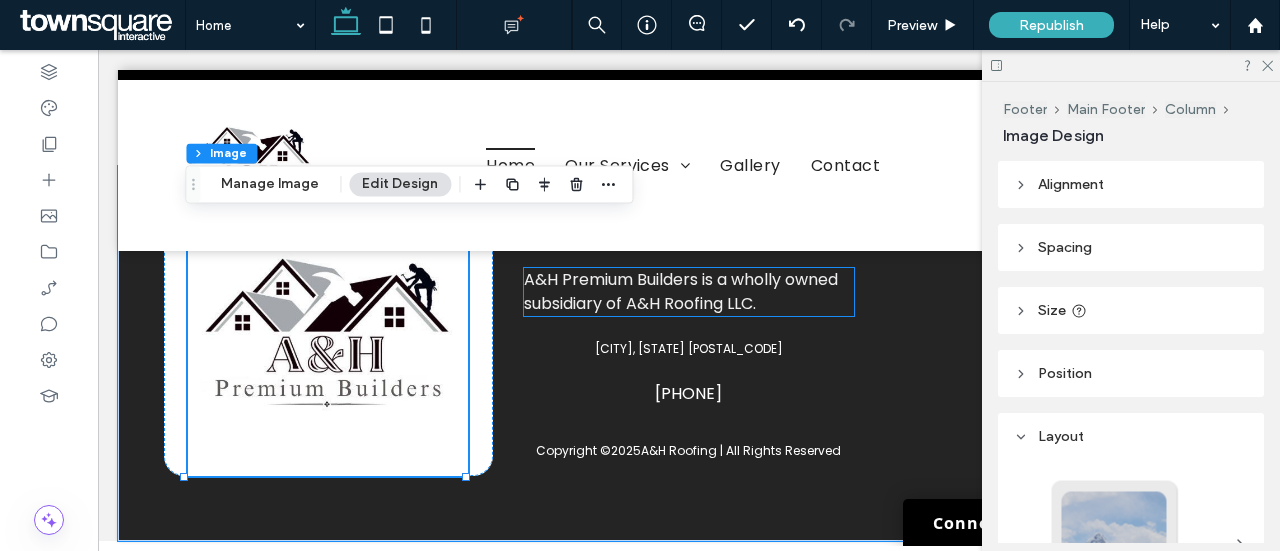 click on "A&H Premium Builders is a wholly owned subsidiary of A&H Roofing LLC." at bounding box center [681, 291] 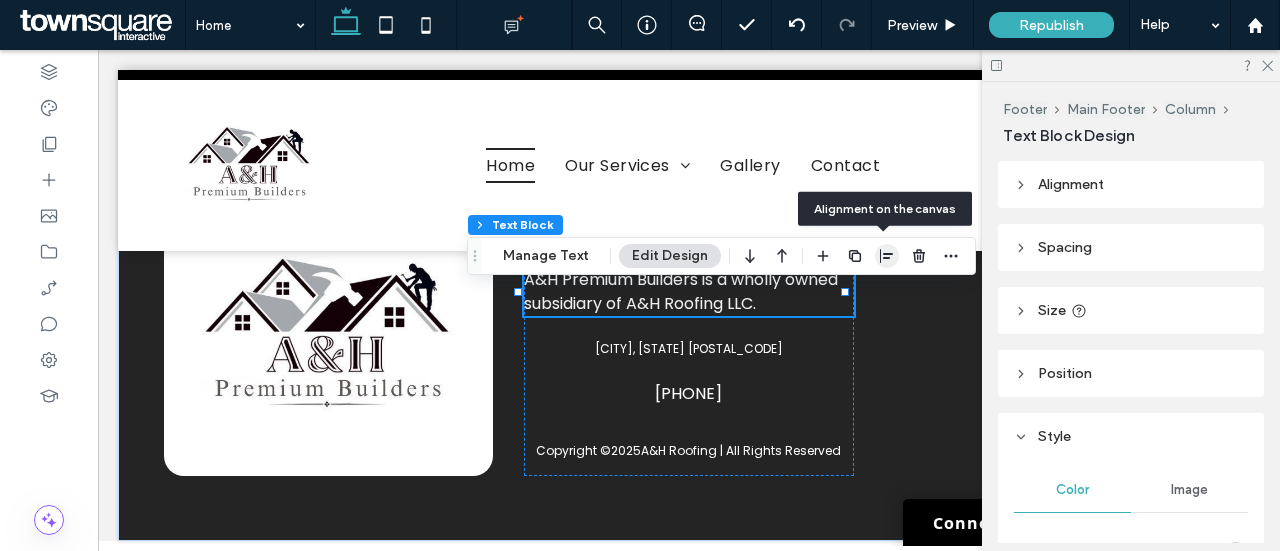 click 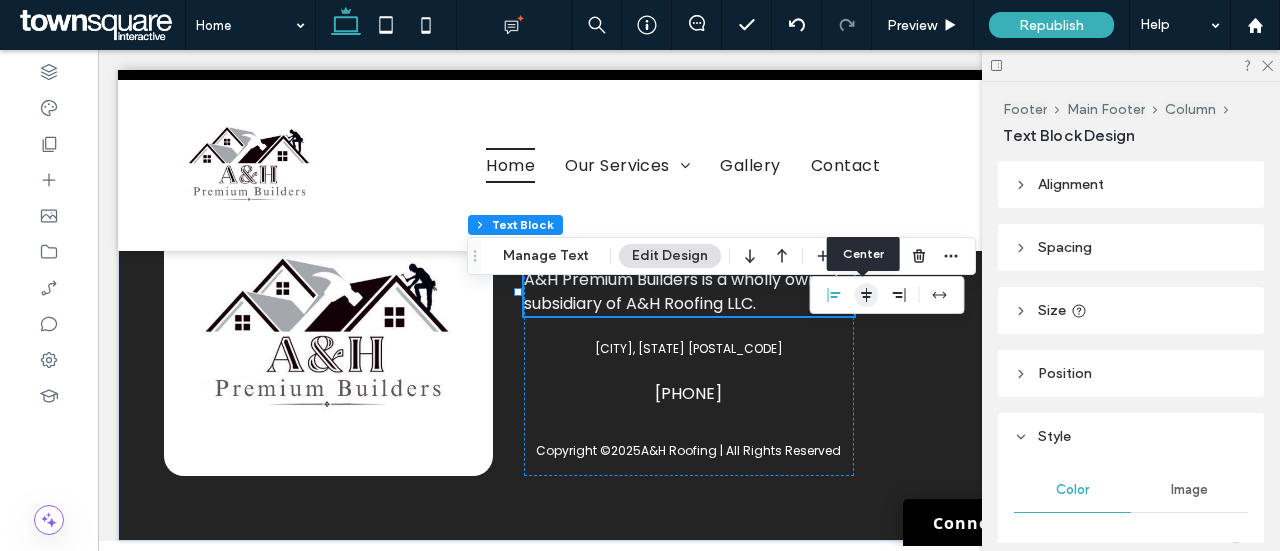 click 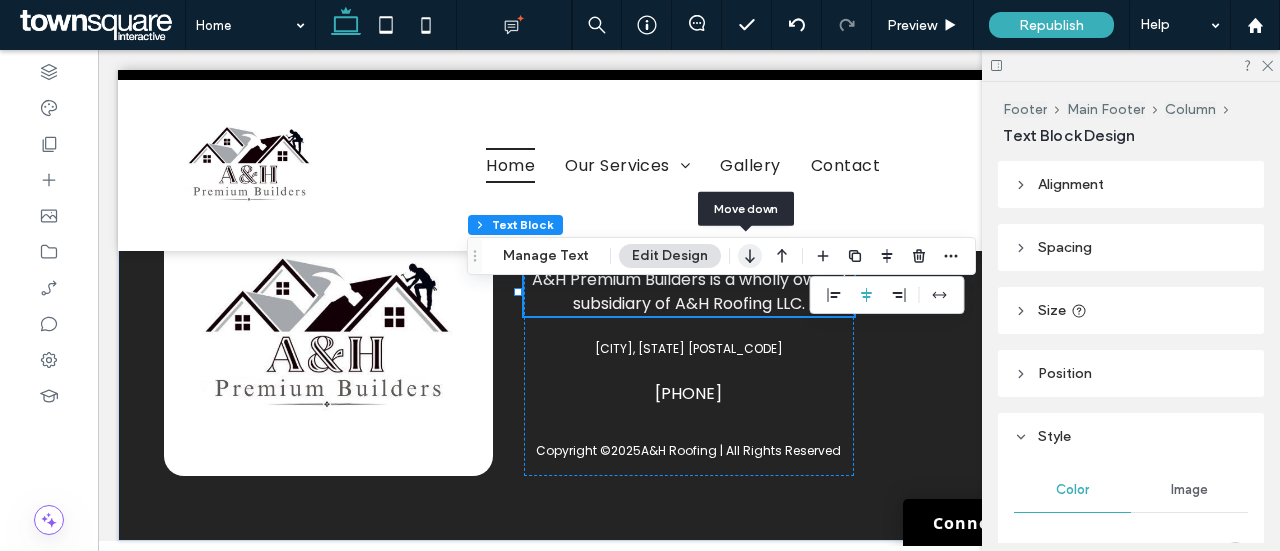 click 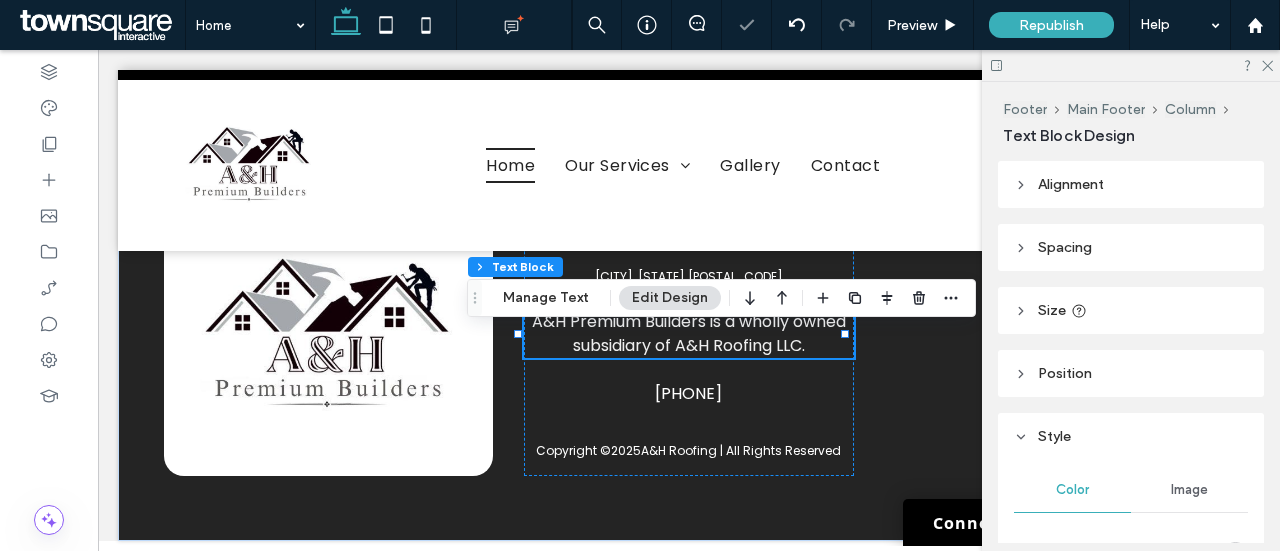click on "Basic Header" at bounding box center [689, 266] 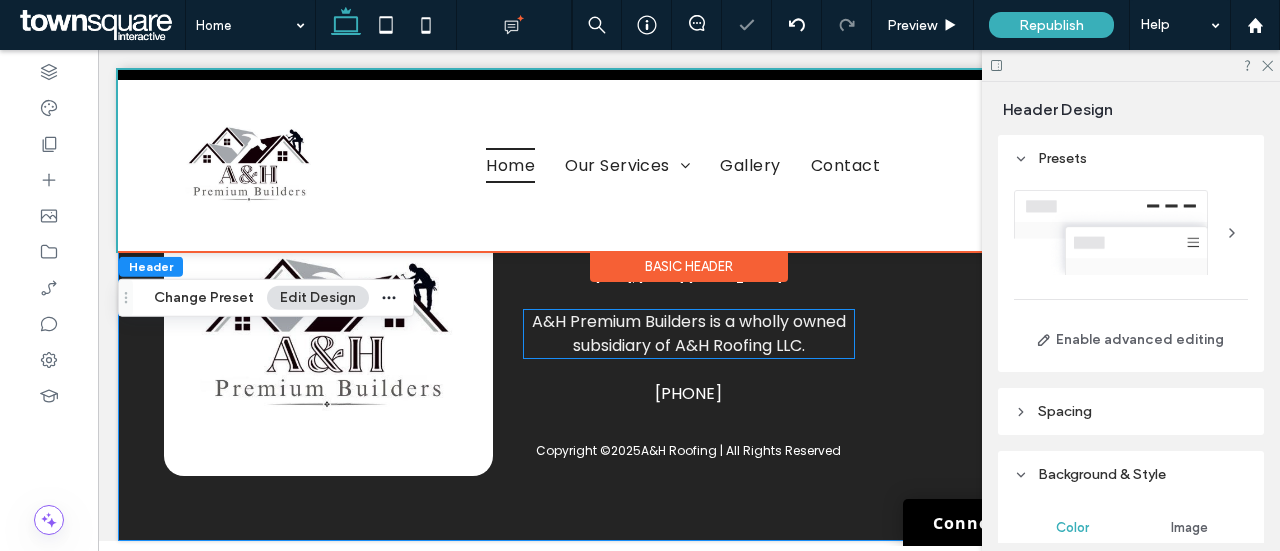 click on "A&H Premium Builders is a wholly owned subsidiary of A&H Roofing LLC." at bounding box center (689, 333) 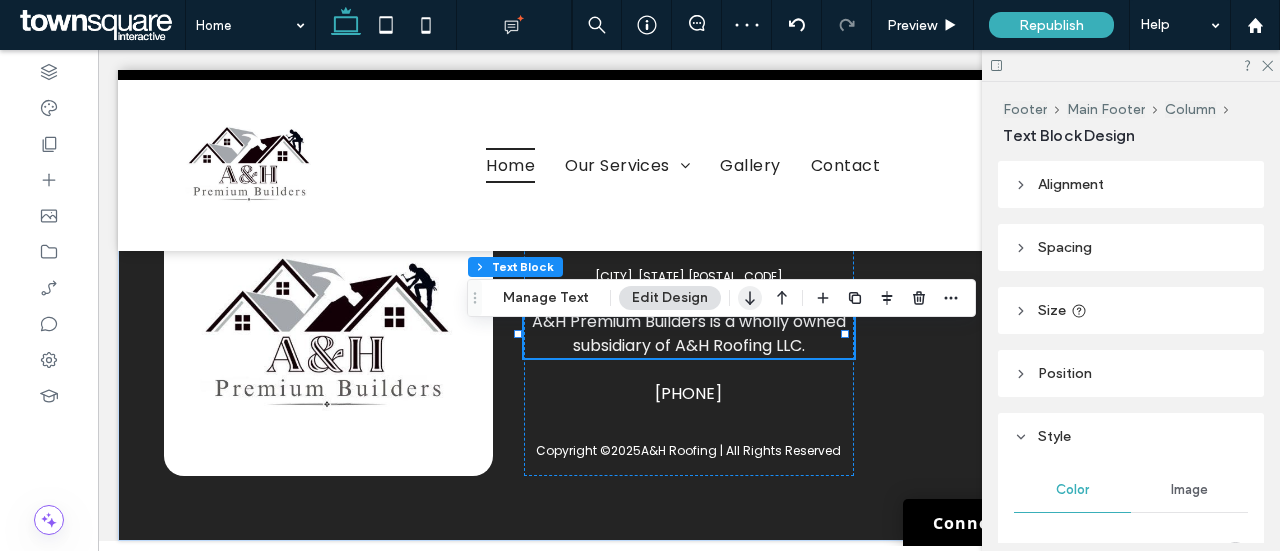 click 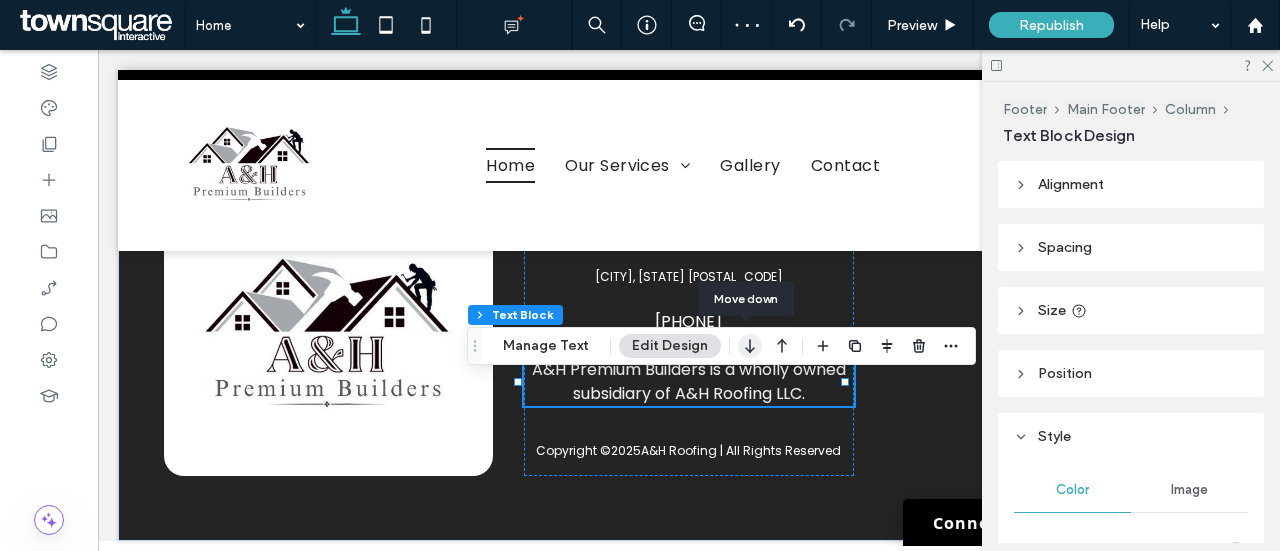 click 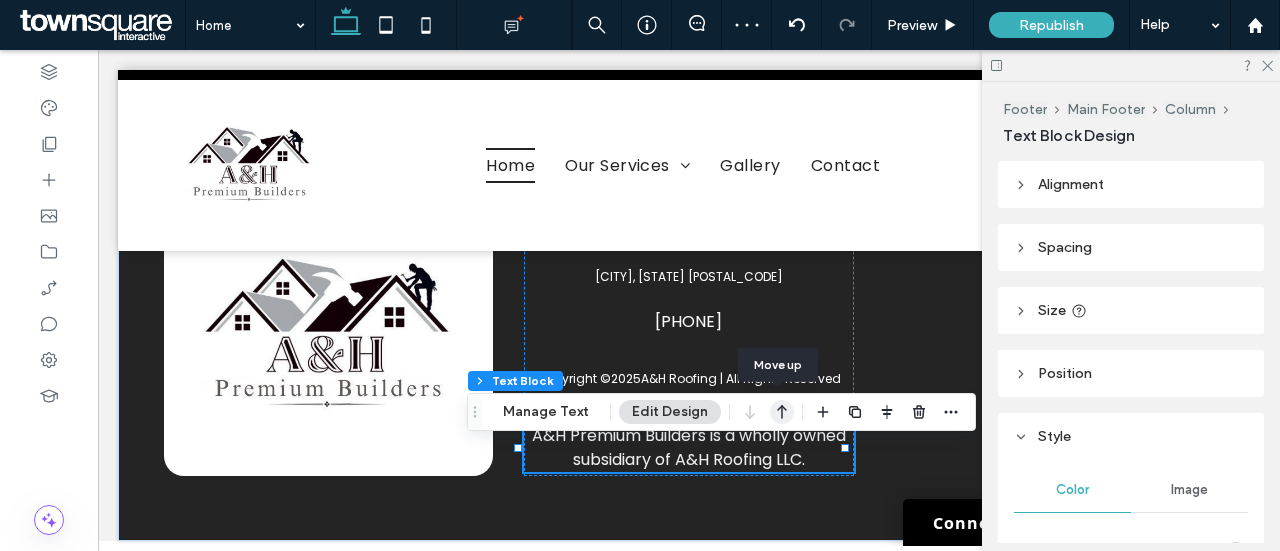 click 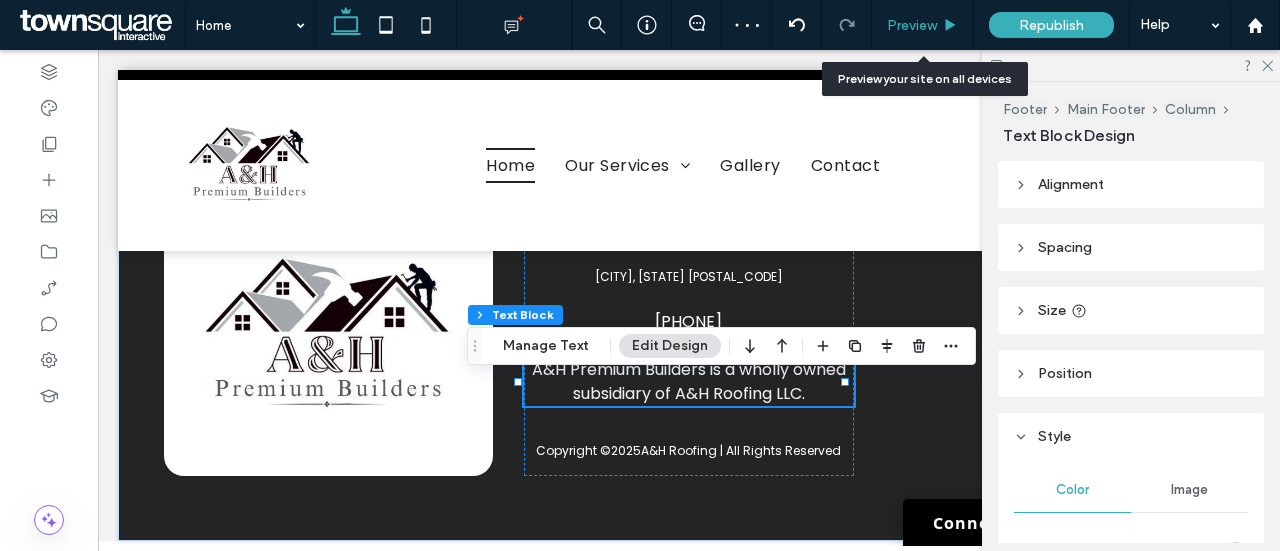 click on "Preview" at bounding box center [912, 25] 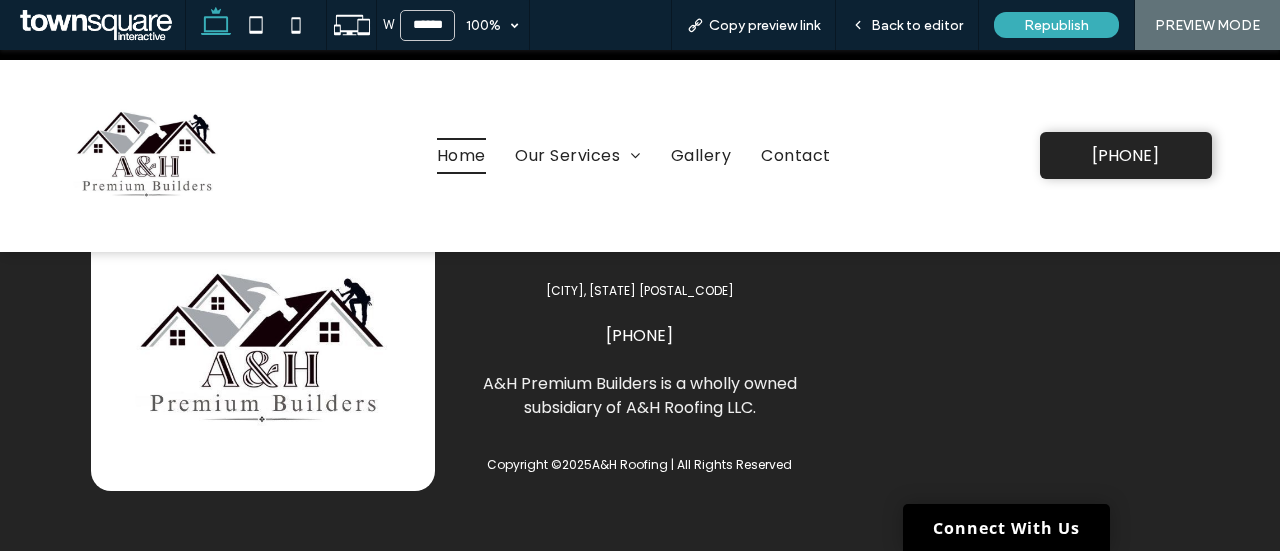 scroll, scrollTop: 3123, scrollLeft: 0, axis: vertical 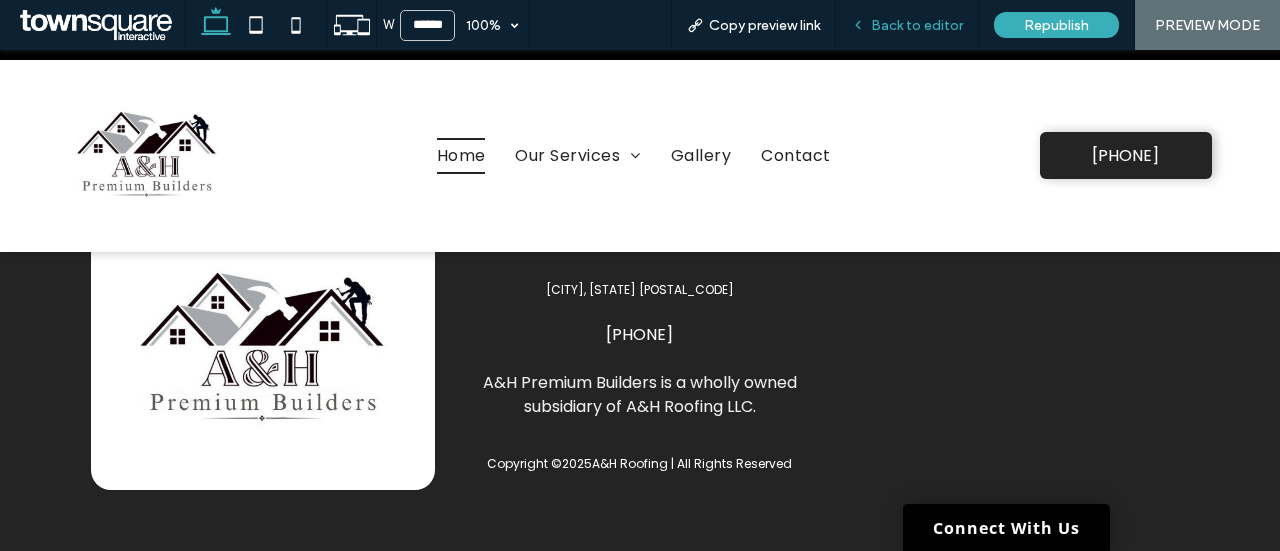 click on "Back to editor" at bounding box center [917, 25] 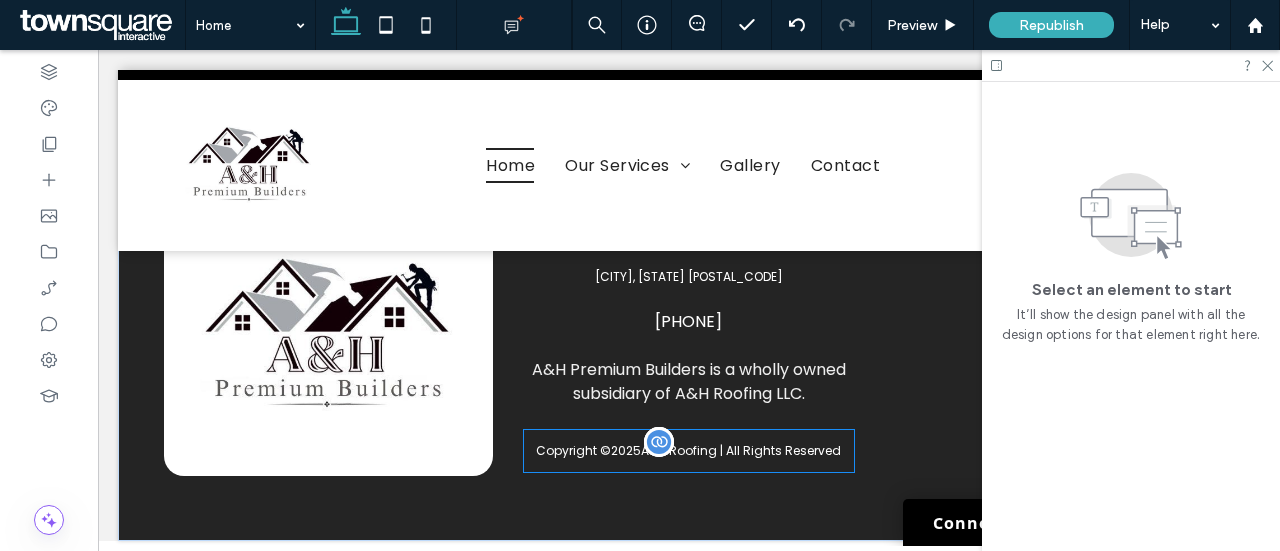 scroll, scrollTop: 3284, scrollLeft: 0, axis: vertical 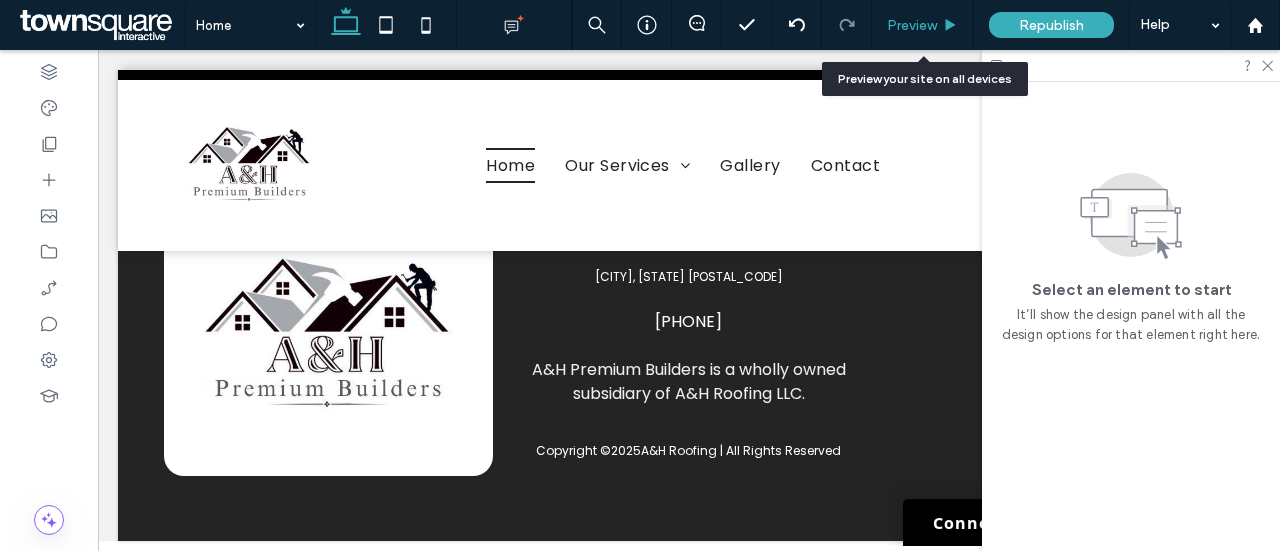 click on "Preview" at bounding box center [923, 25] 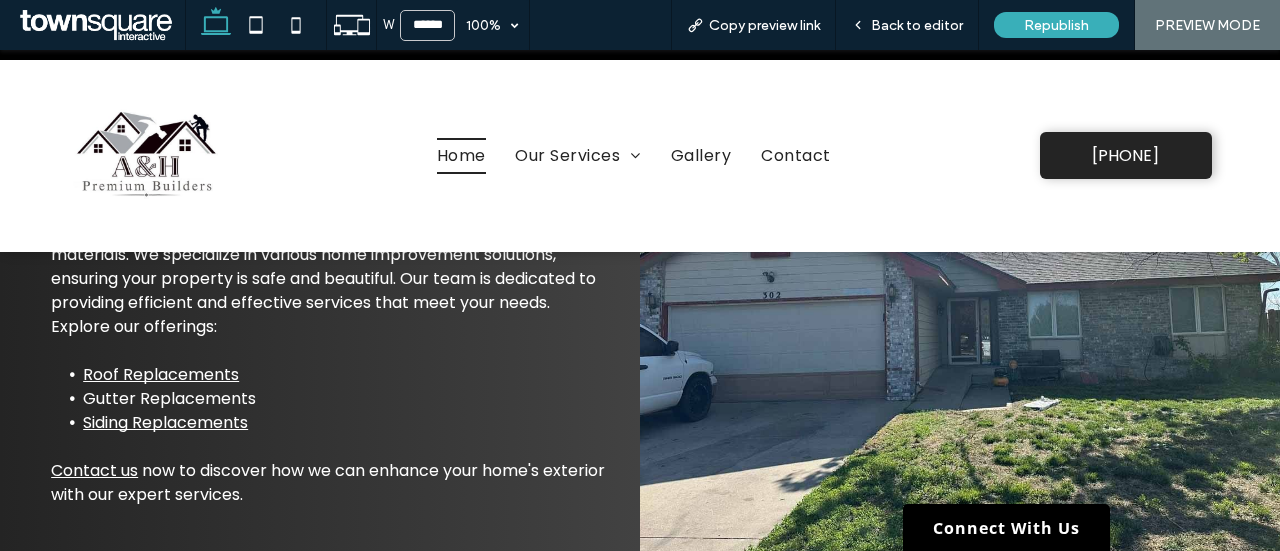 scroll, scrollTop: 2323, scrollLeft: 0, axis: vertical 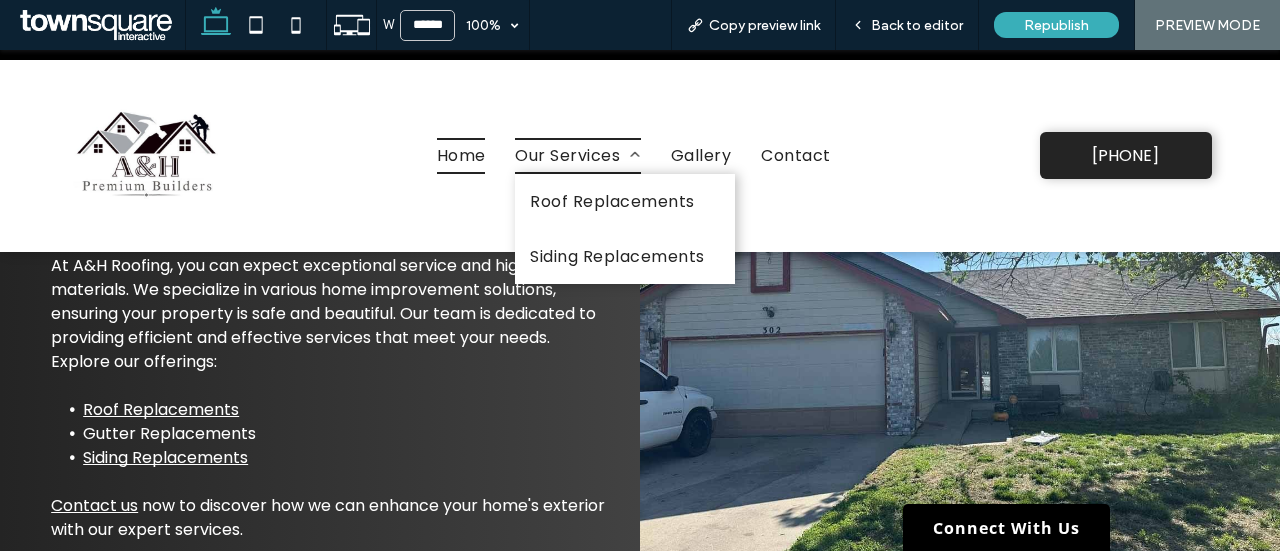 click at bounding box center (630, 155) 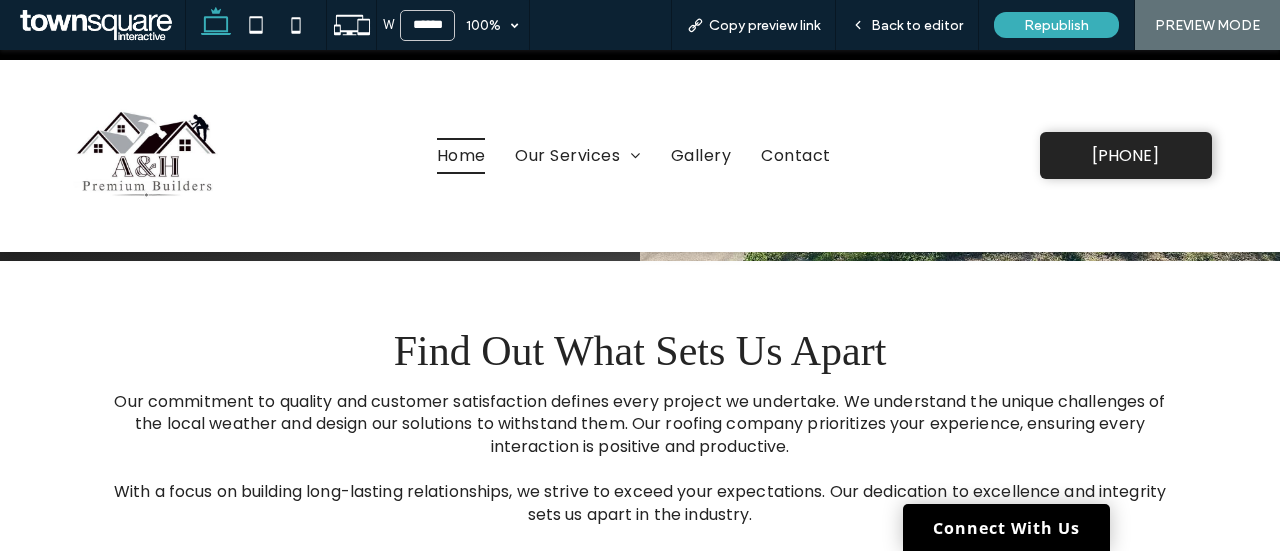 scroll, scrollTop: 2623, scrollLeft: 0, axis: vertical 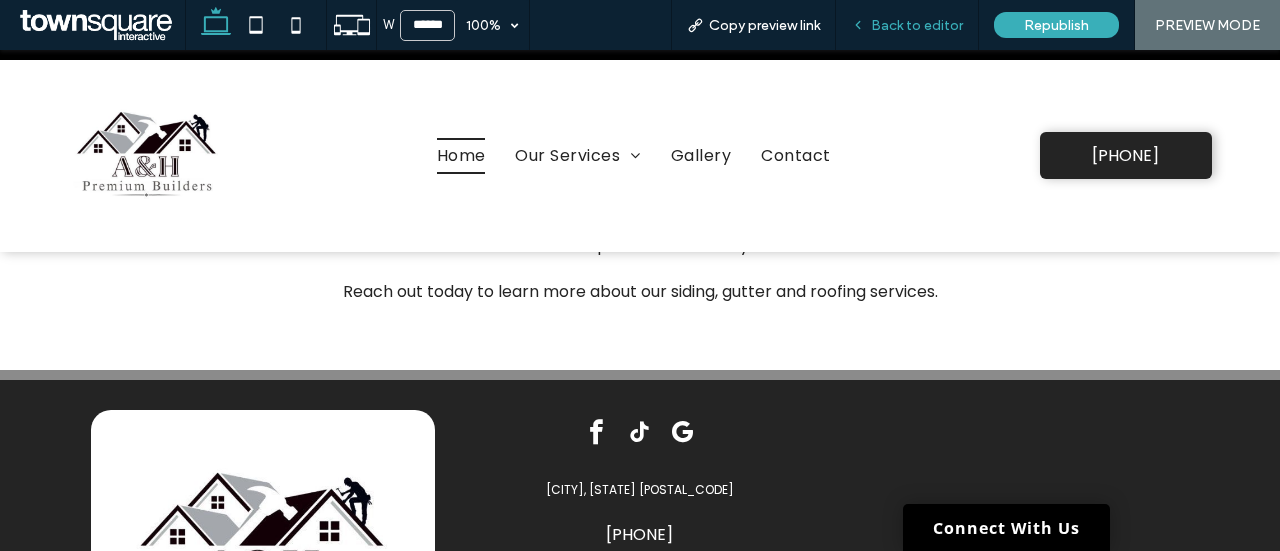 click on "Back to editor" at bounding box center (917, 25) 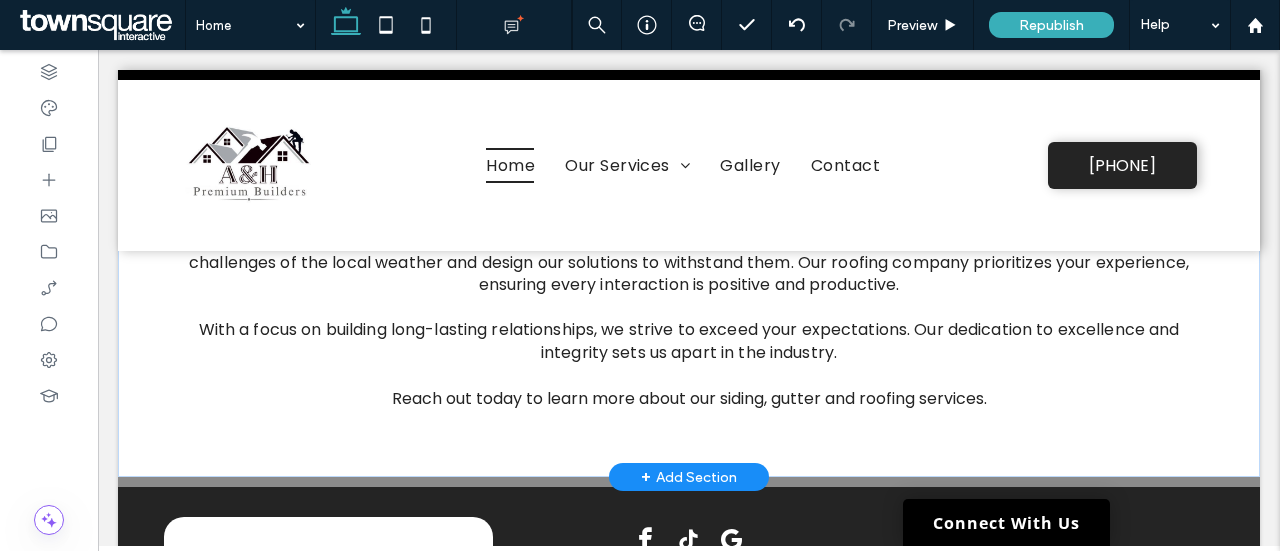 scroll, scrollTop: 3084, scrollLeft: 0, axis: vertical 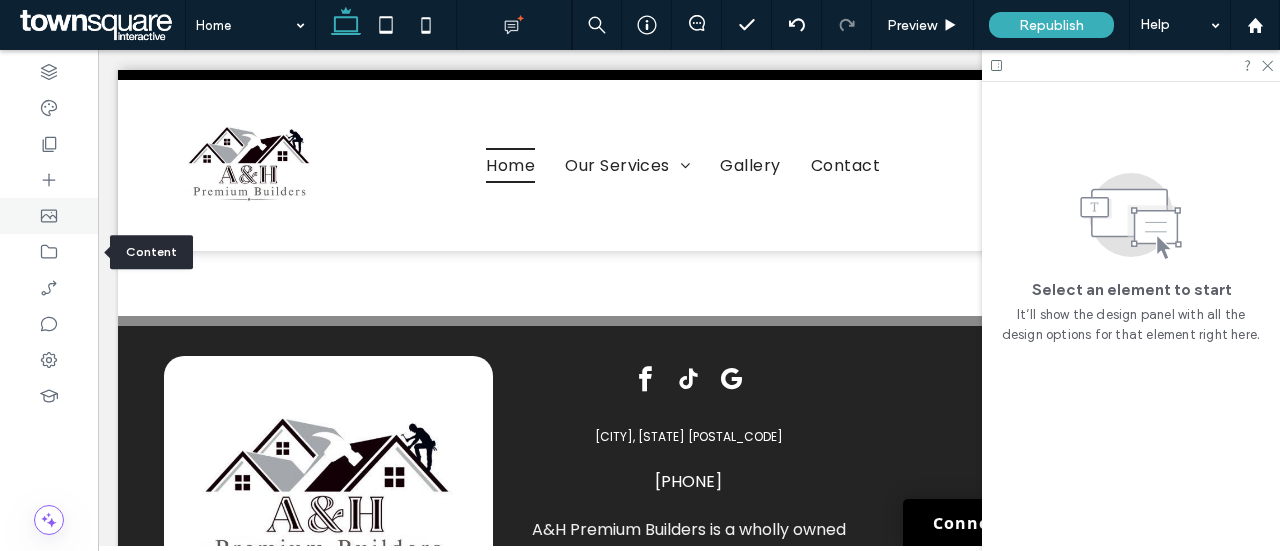 click 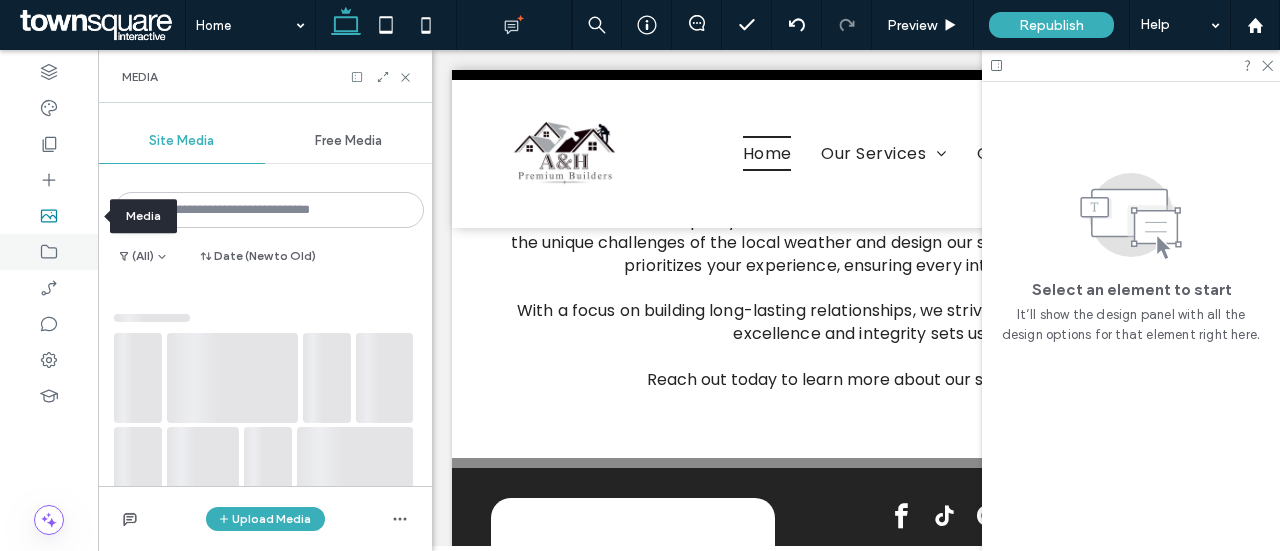 scroll, scrollTop: 3139, scrollLeft: 0, axis: vertical 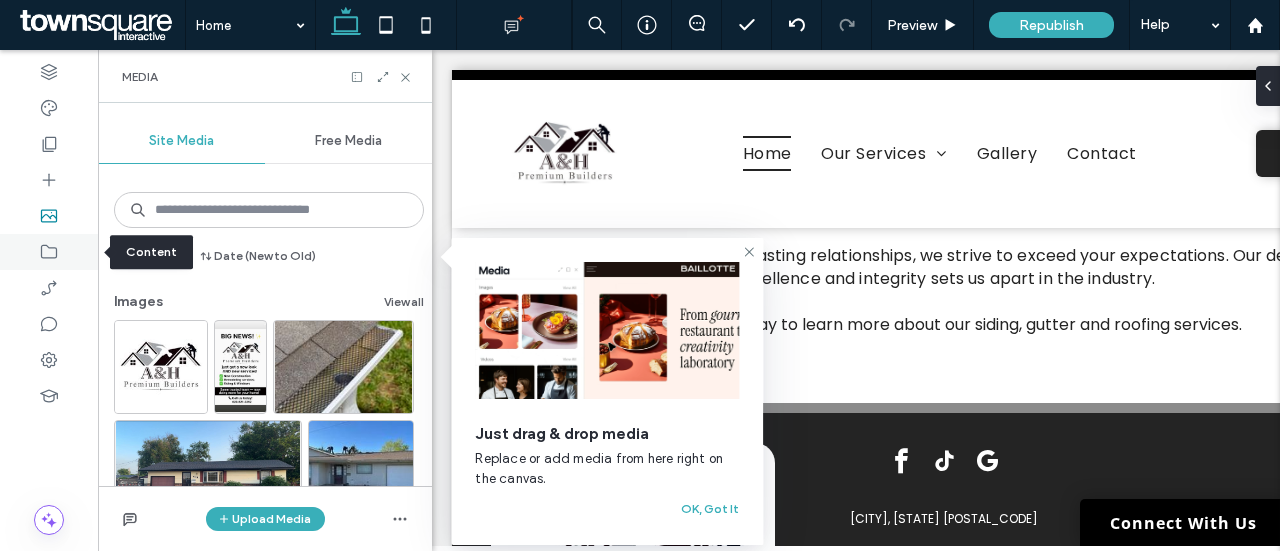 click at bounding box center (49, 252) 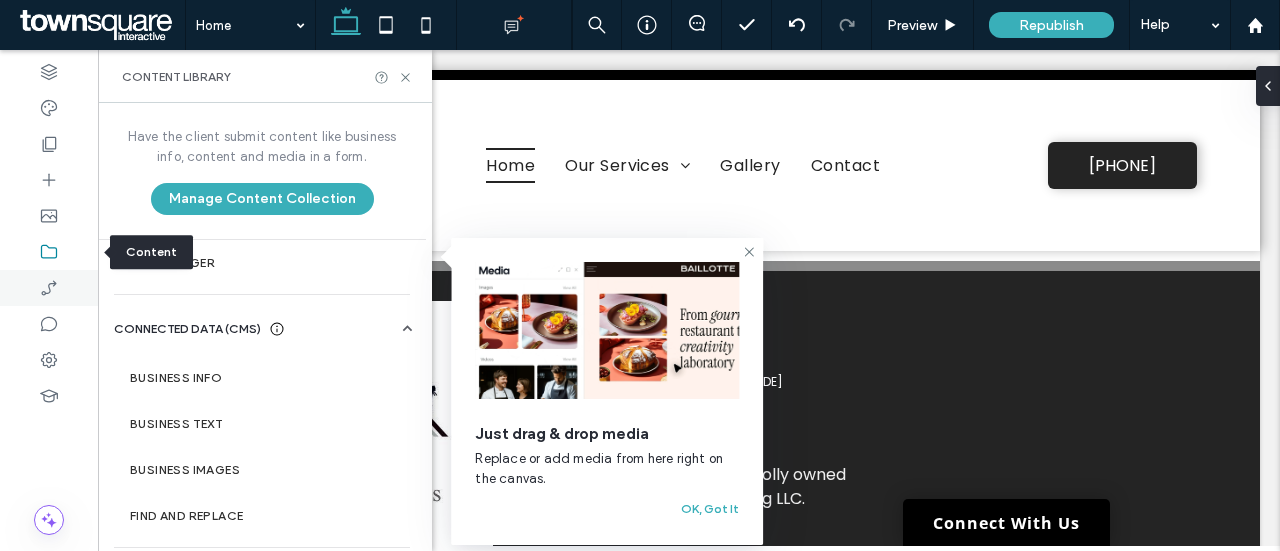 scroll, scrollTop: 3064, scrollLeft: 0, axis: vertical 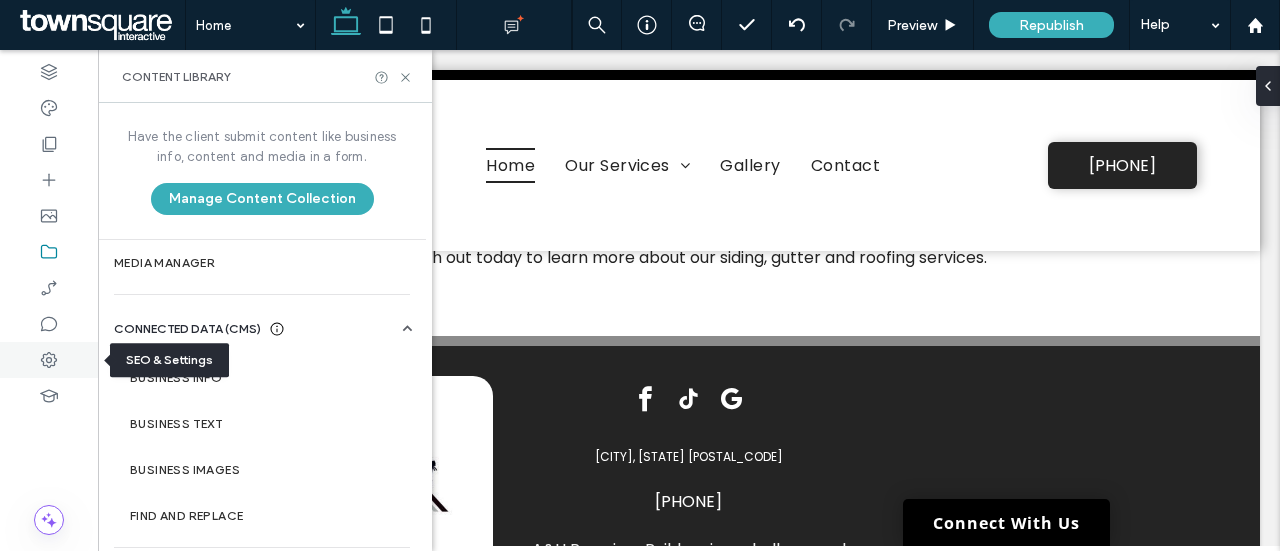 click 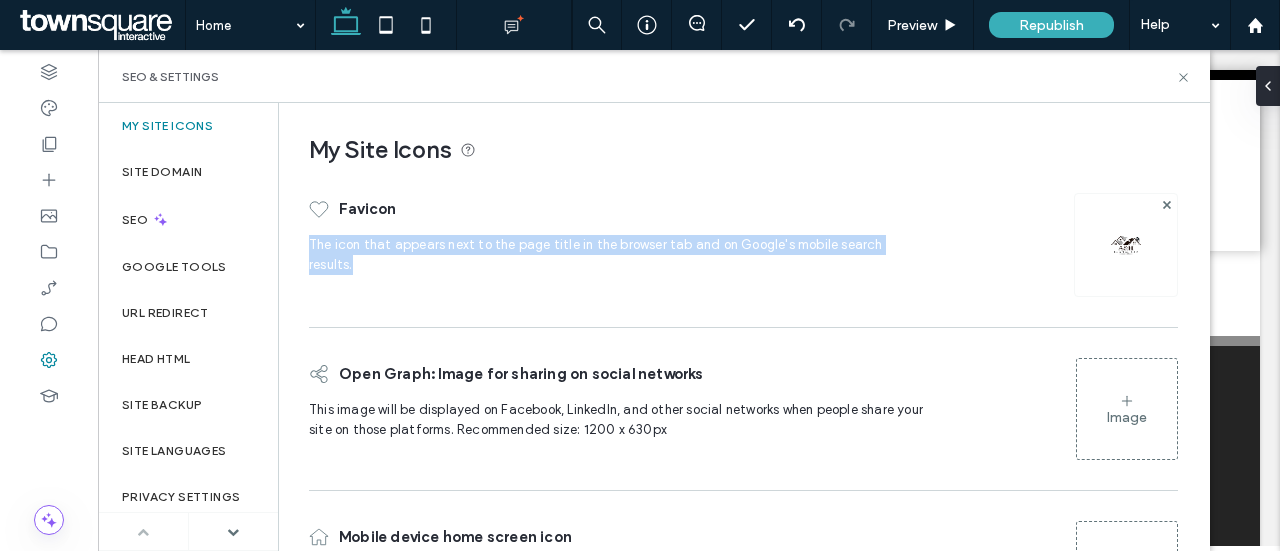drag, startPoint x: 303, startPoint y: 245, endPoint x: 926, endPoint y: 271, distance: 623.5423 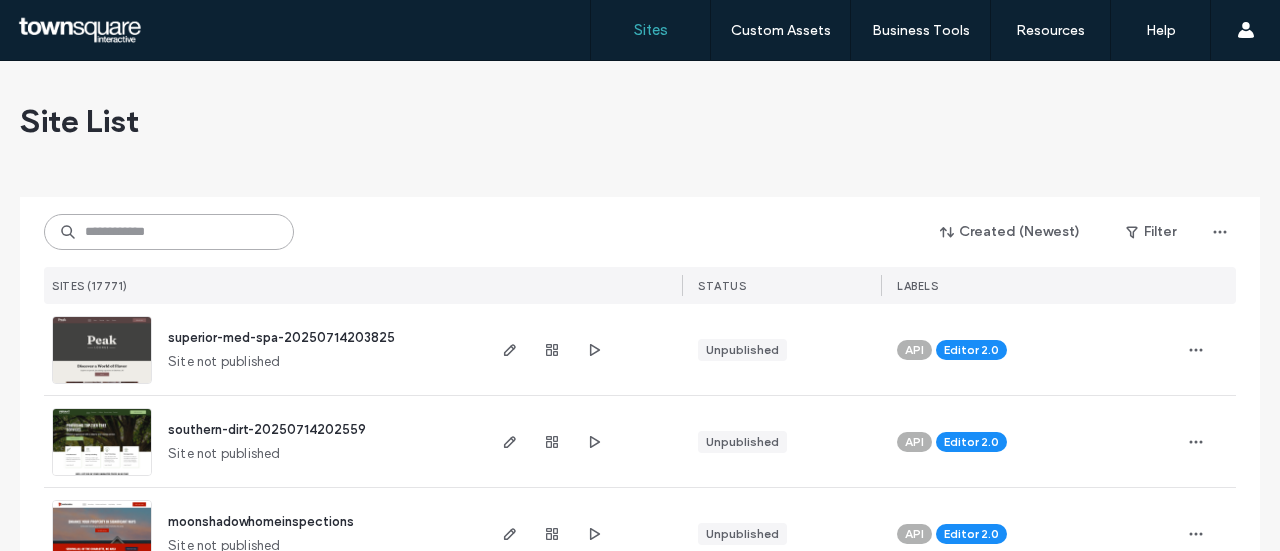 scroll, scrollTop: 0, scrollLeft: 0, axis: both 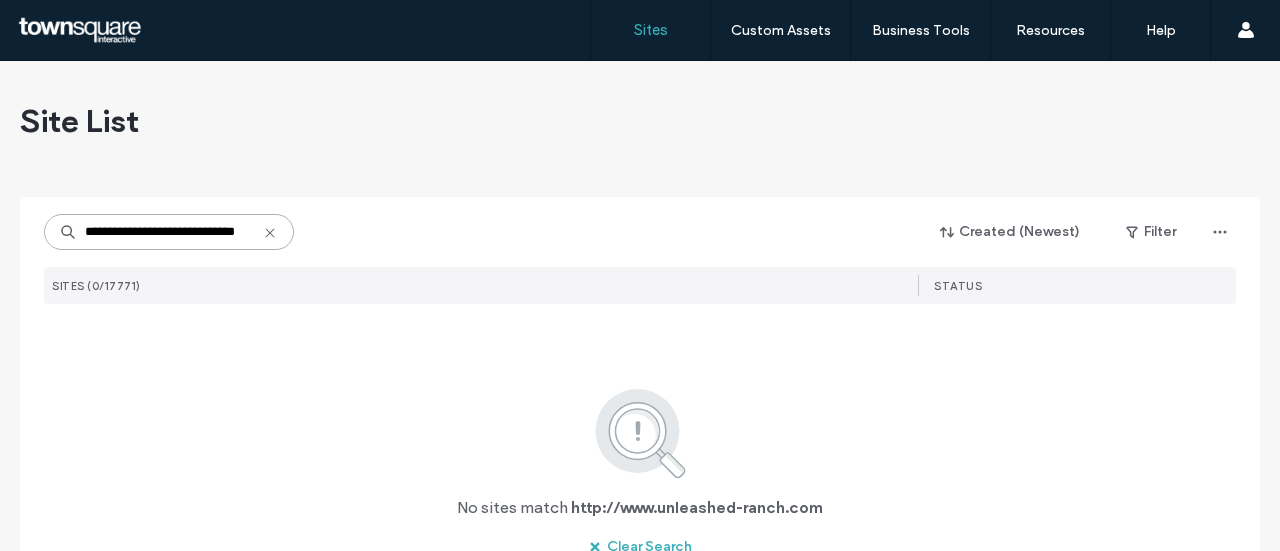 click on "**********" at bounding box center (169, 232) 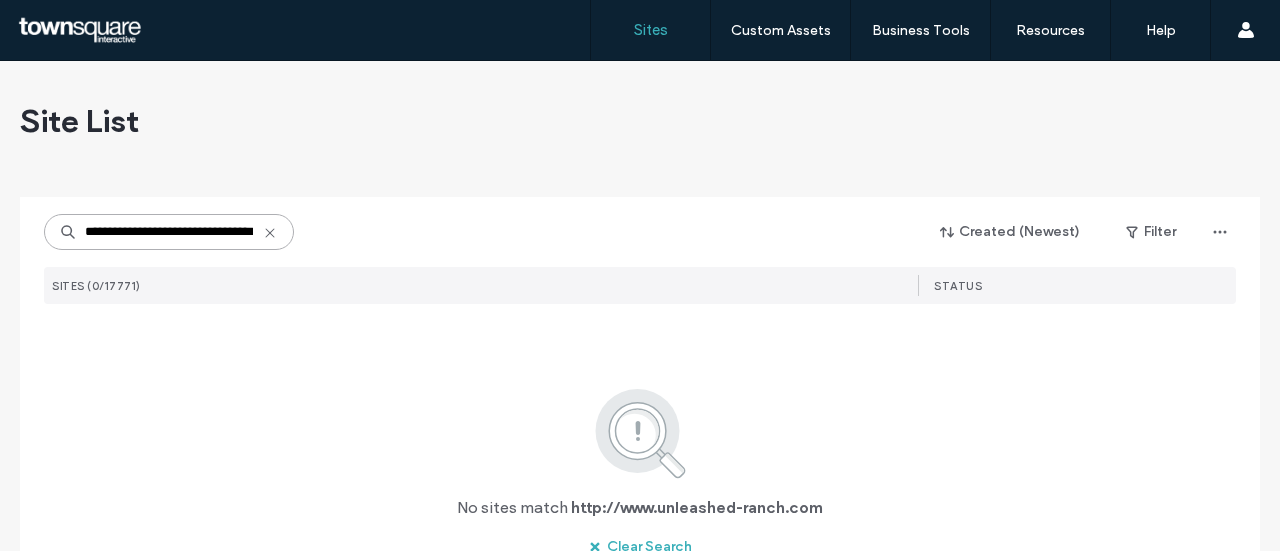 scroll, scrollTop: 0, scrollLeft: 66, axis: horizontal 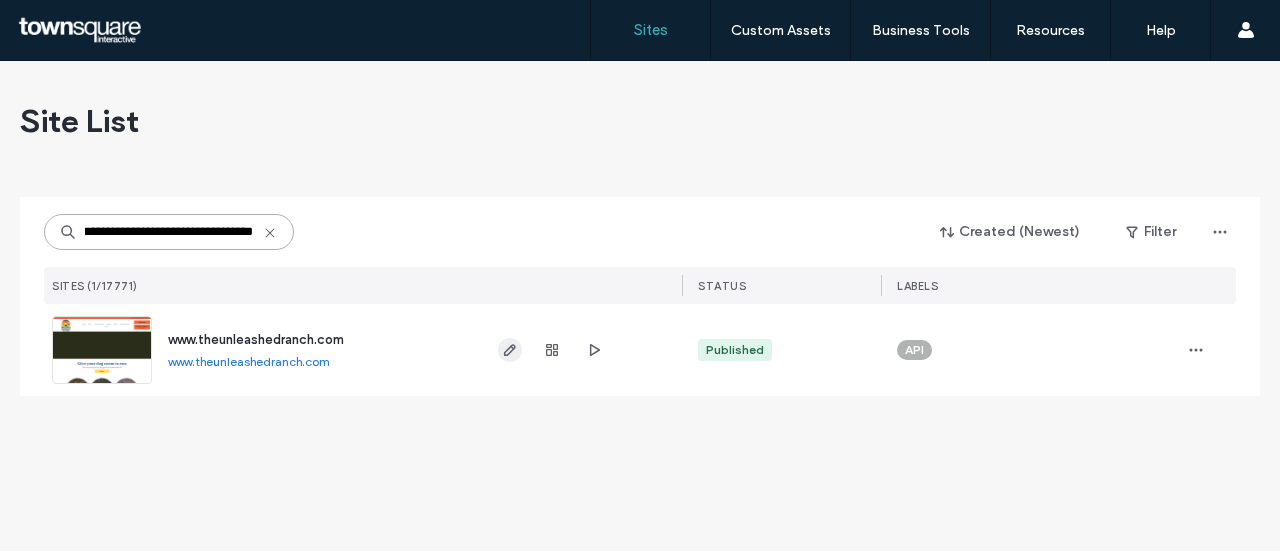 type on "**********" 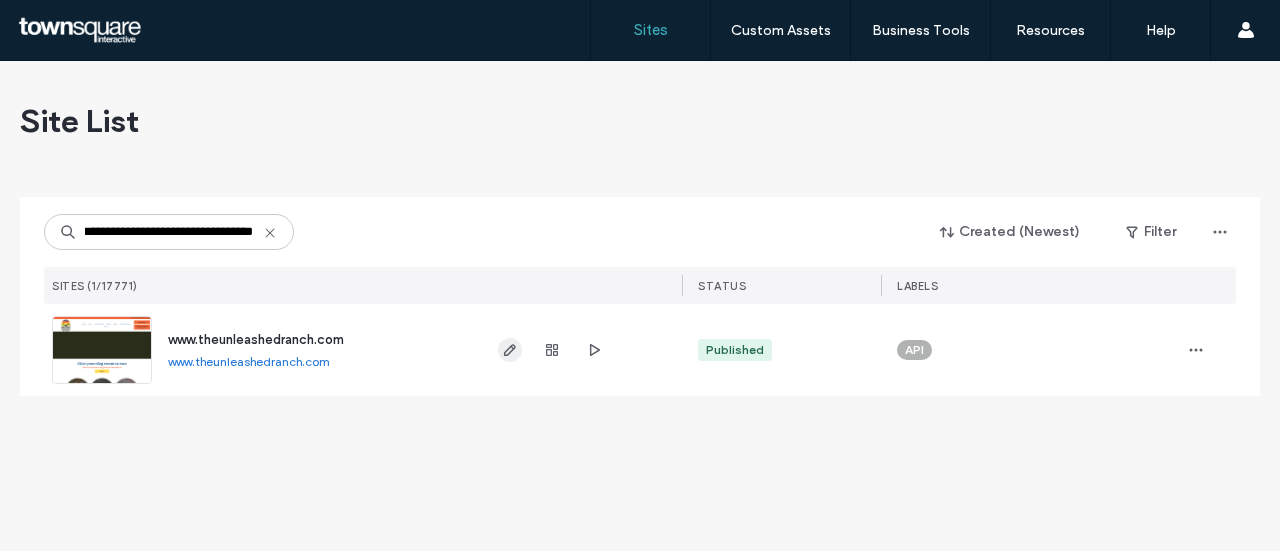 click 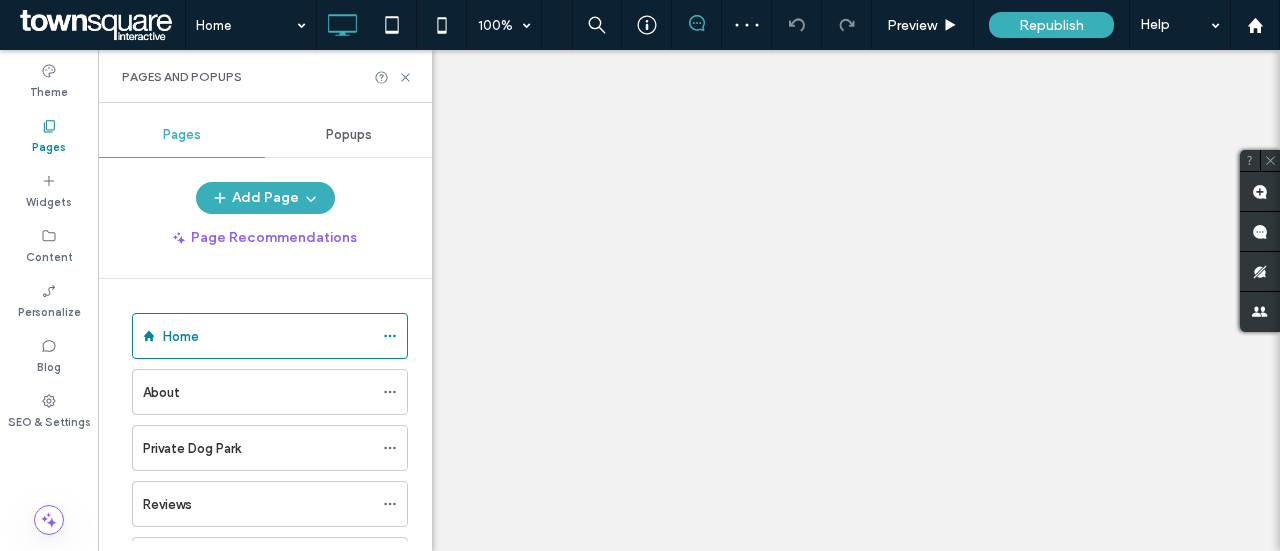 scroll, scrollTop: 0, scrollLeft: 0, axis: both 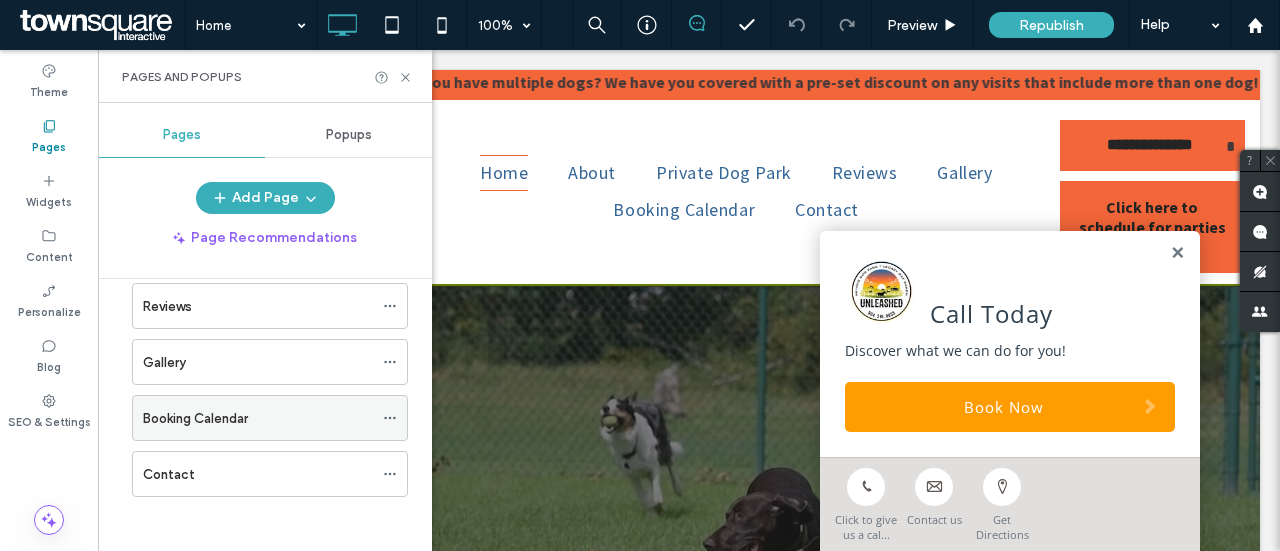 click on "Booking Calendar" at bounding box center [195, 418] 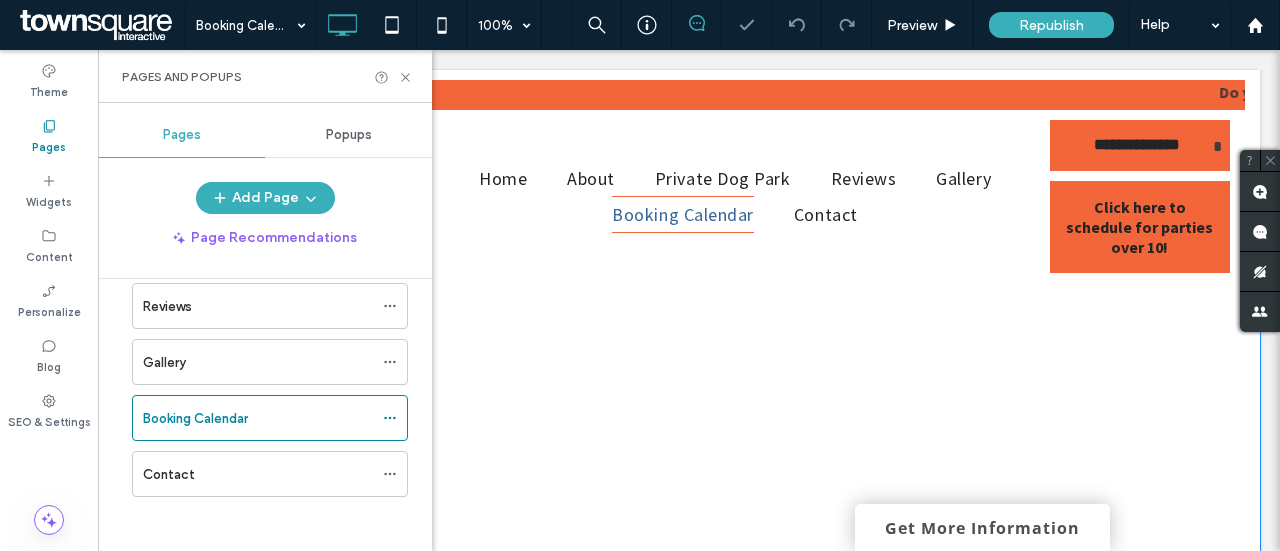 scroll, scrollTop: 300, scrollLeft: 0, axis: vertical 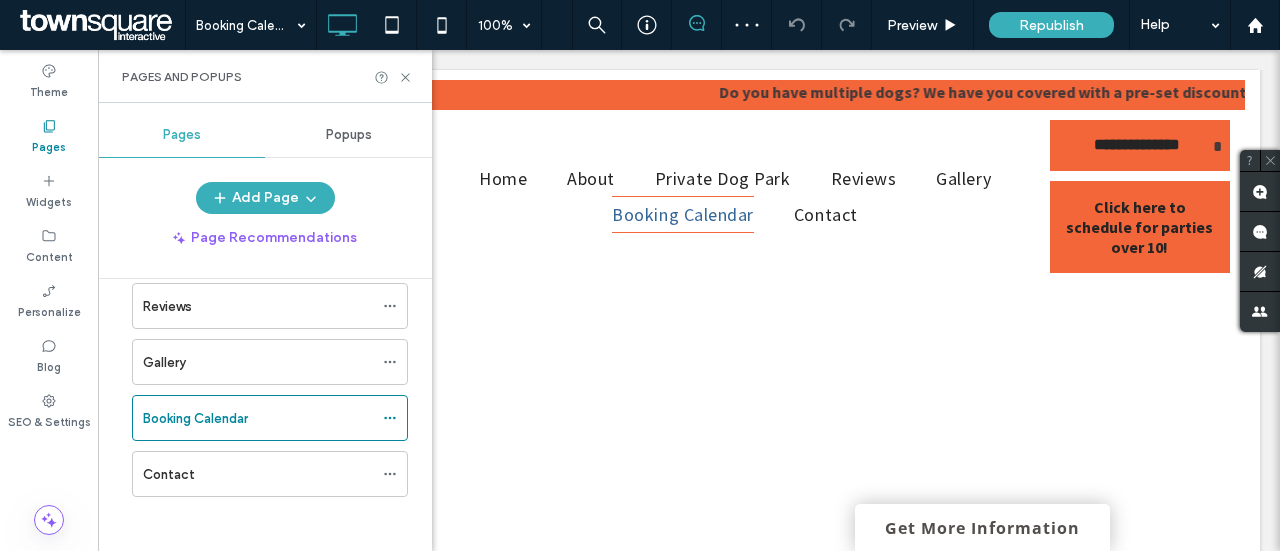 click on "Pages and Popups" at bounding box center (265, 76) 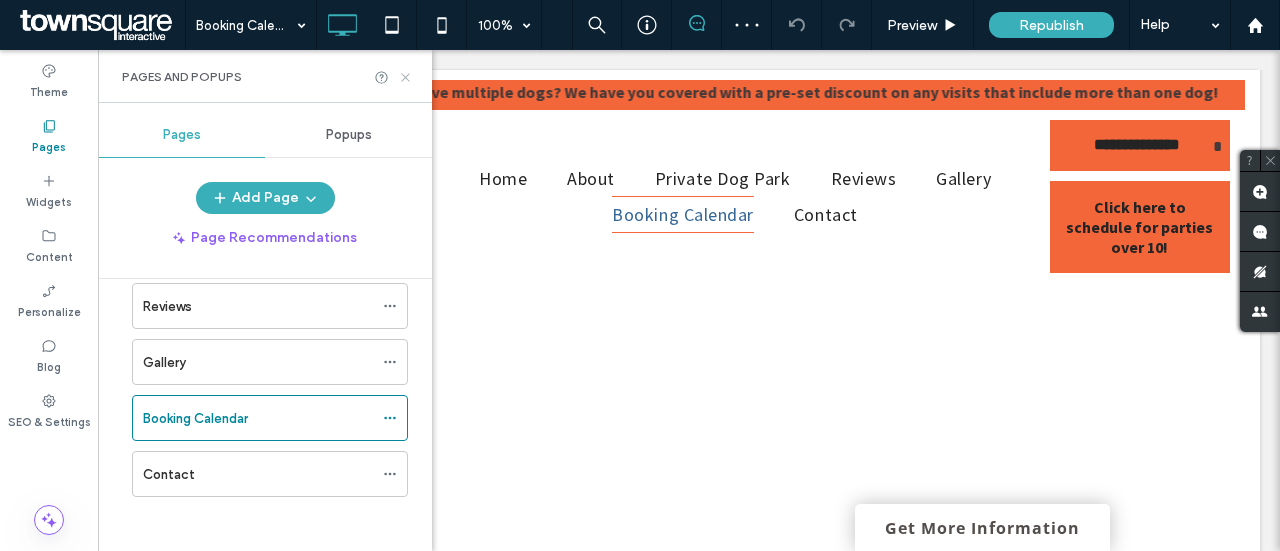 click 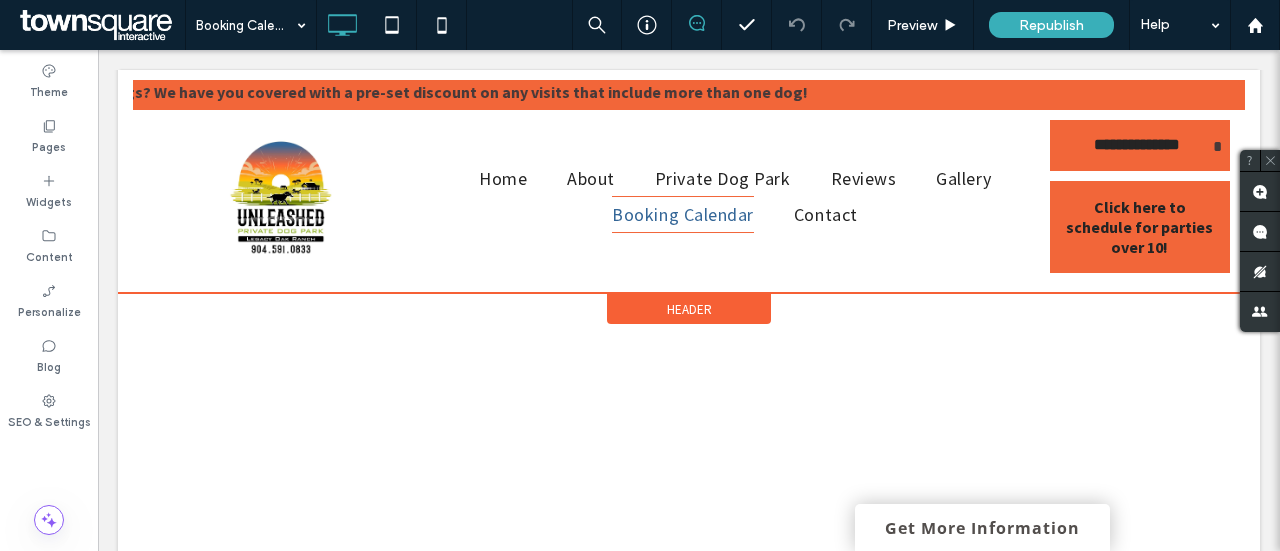 click at bounding box center [689, 181] 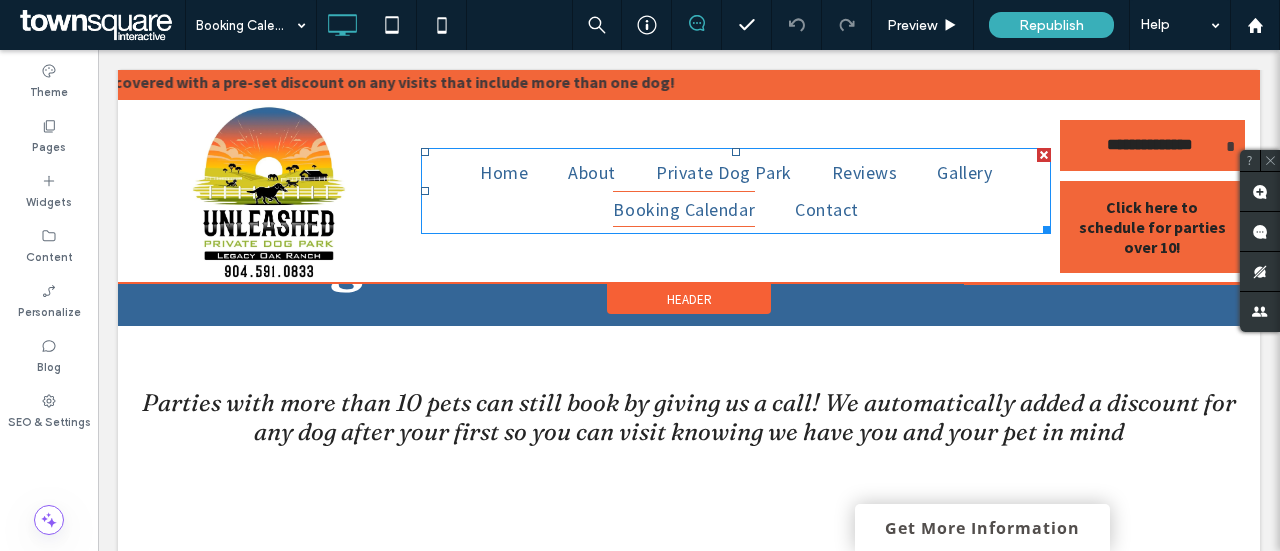 scroll, scrollTop: 0, scrollLeft: 0, axis: both 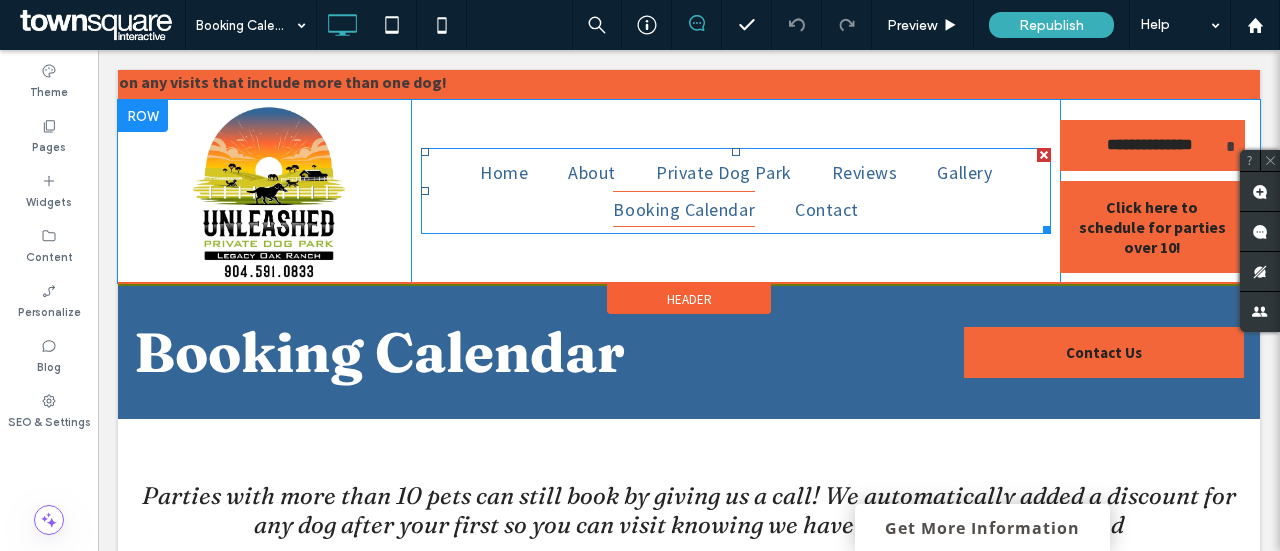 drag, startPoint x: 668, startPoint y: 211, endPoint x: 676, endPoint y: 225, distance: 16.124516 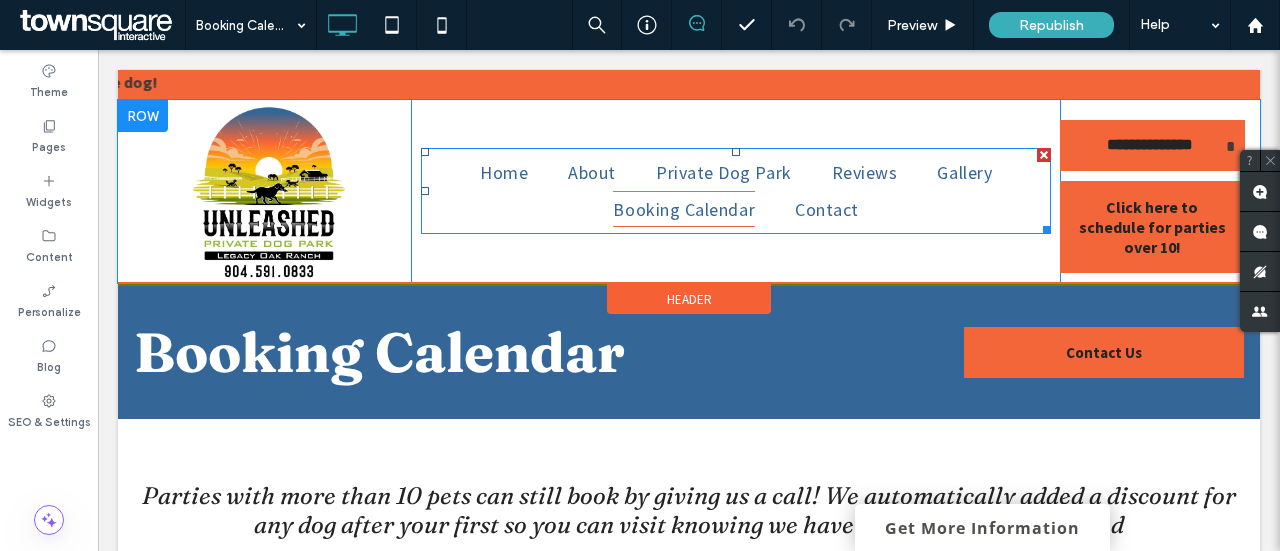click on "Booking Calendar" at bounding box center [684, 209] 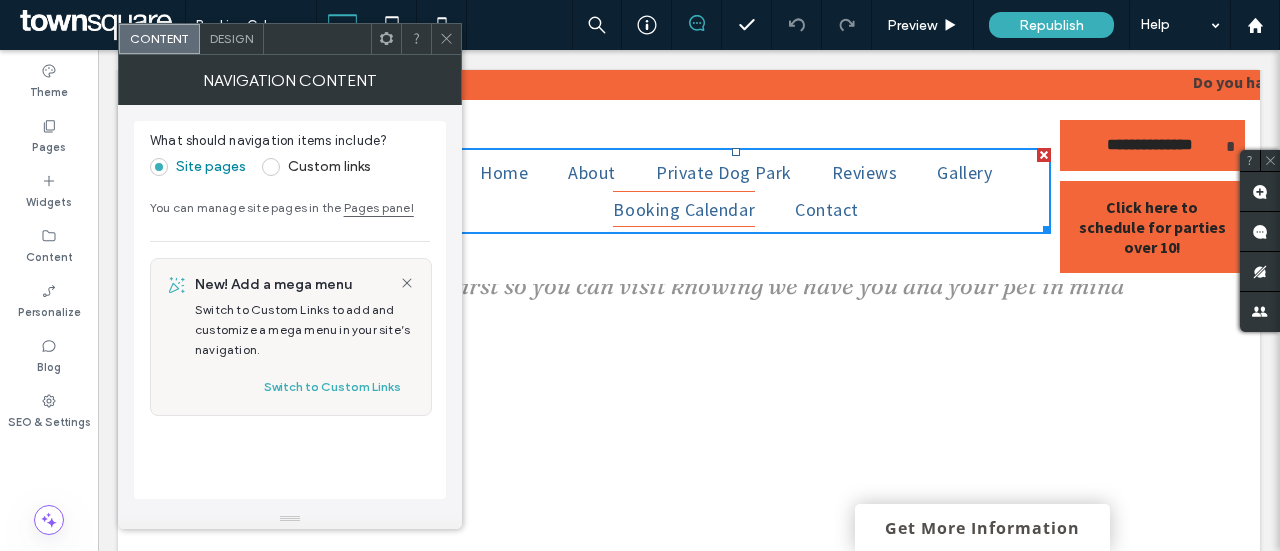 scroll, scrollTop: 300, scrollLeft: 0, axis: vertical 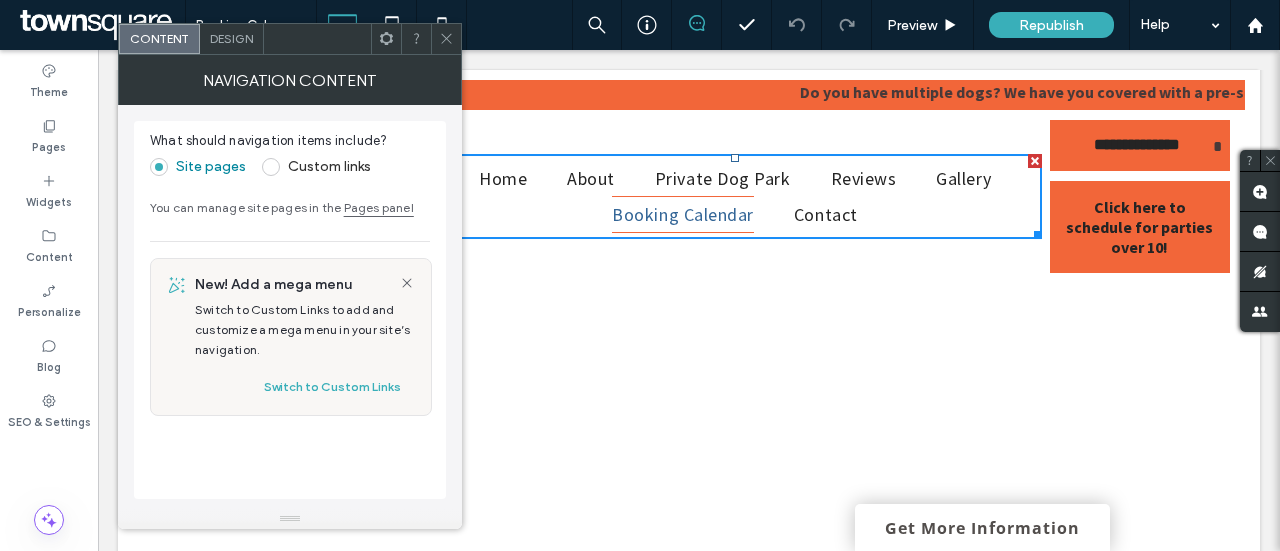 click 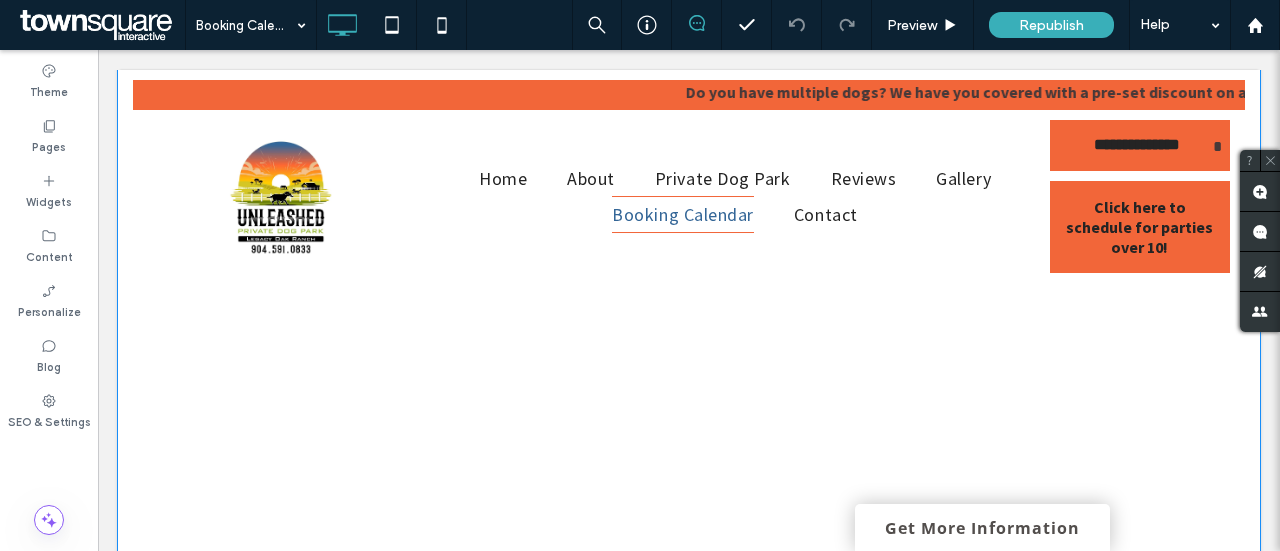 scroll, scrollTop: 200, scrollLeft: 0, axis: vertical 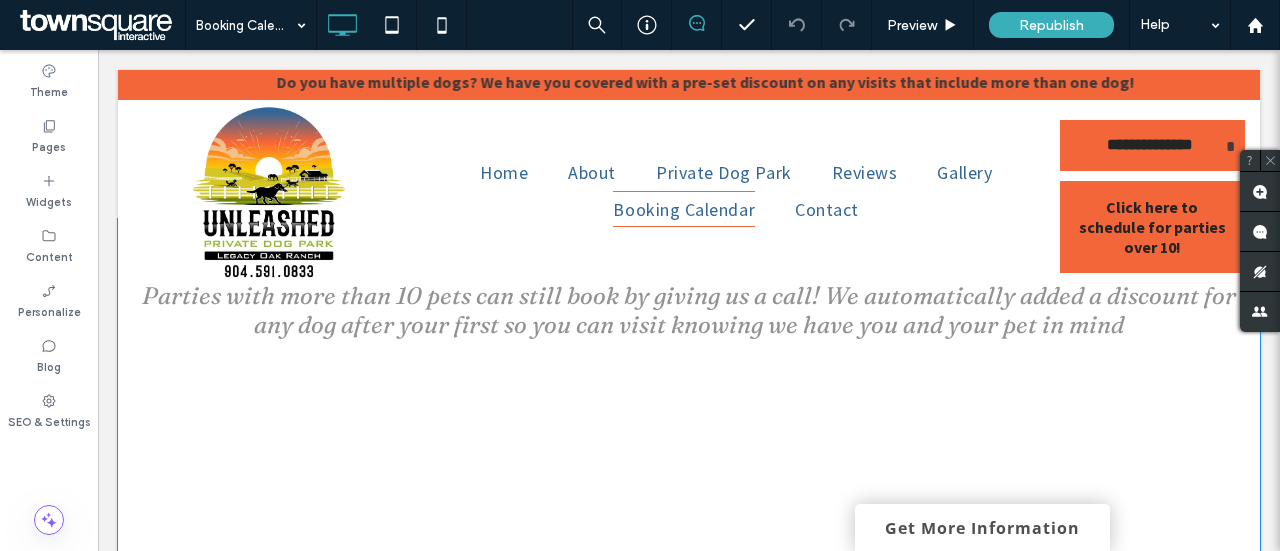 click on "Click to edit in Flex Mode" at bounding box center [689, 1121] 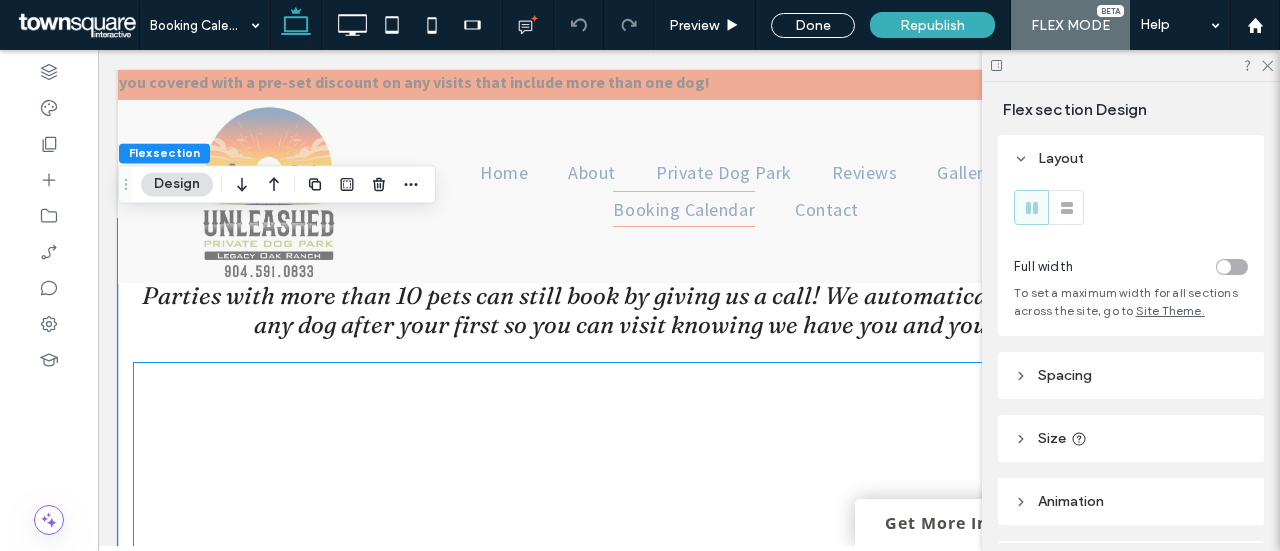 click on "&amp;amp;amp;lt;p&amp;amp;amp;gt;
Use my online scheduling page by Townsquare Business Management Platform to schedule an appointment with me:
&amp;amp;amp;lt;/p&amp;amp;amp;gt;
&amp;amp;amp;lt;a href=&amp;amp;amp;quot;https://engage.townsquareinteractive.com/v/ijmquopq5ezu5tge/online_scheduling?frontage_iframe=true&amp;amp;amp;amp;amp;invite=vr_sched_pb-ijmquopq5ezu5tge&amp;amp;amp;quot;&amp;amp;amp;gt;
Online Scheduling with Unleashed
&amp;amp;amp;lt;/a&amp;amp;amp;gt;" at bounding box center [689, 1163] 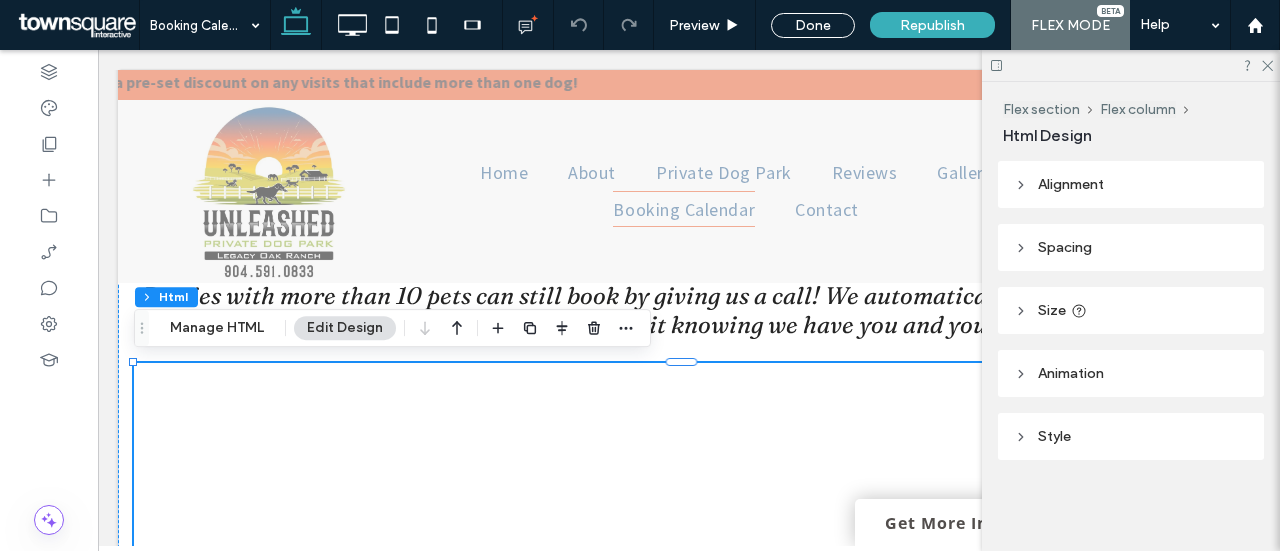 scroll, scrollTop: 300, scrollLeft: 0, axis: vertical 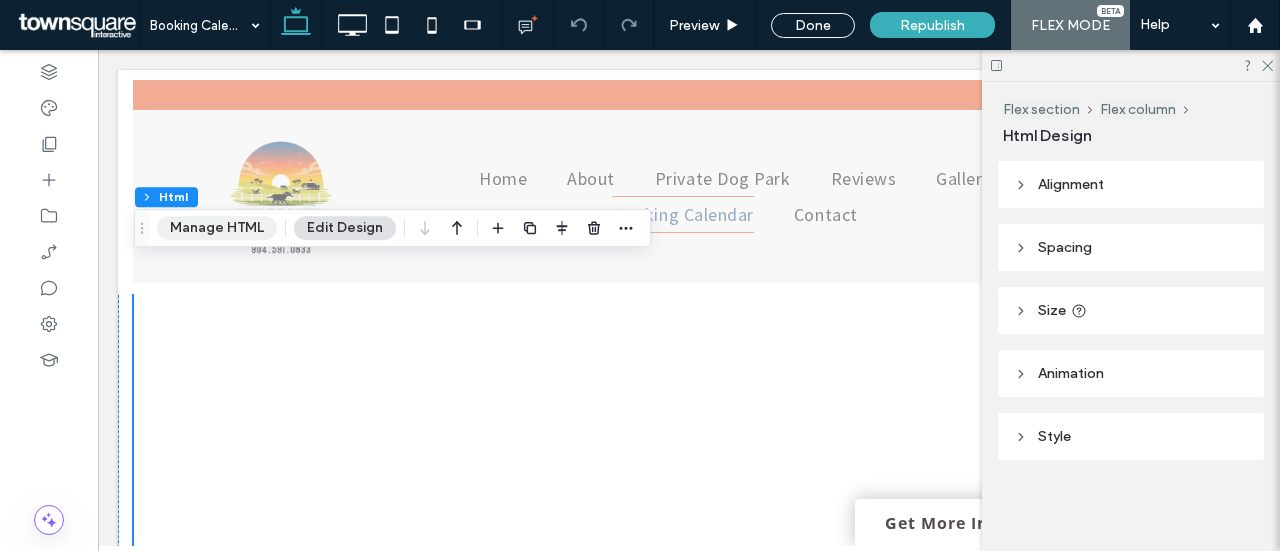 click on "Manage HTML" at bounding box center [217, 228] 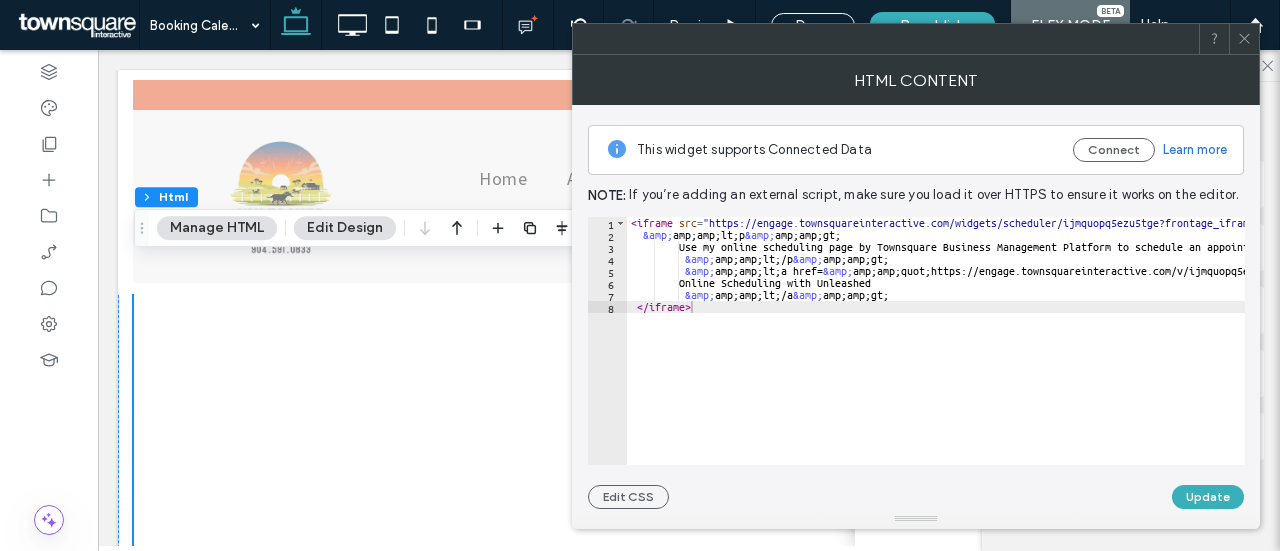 click 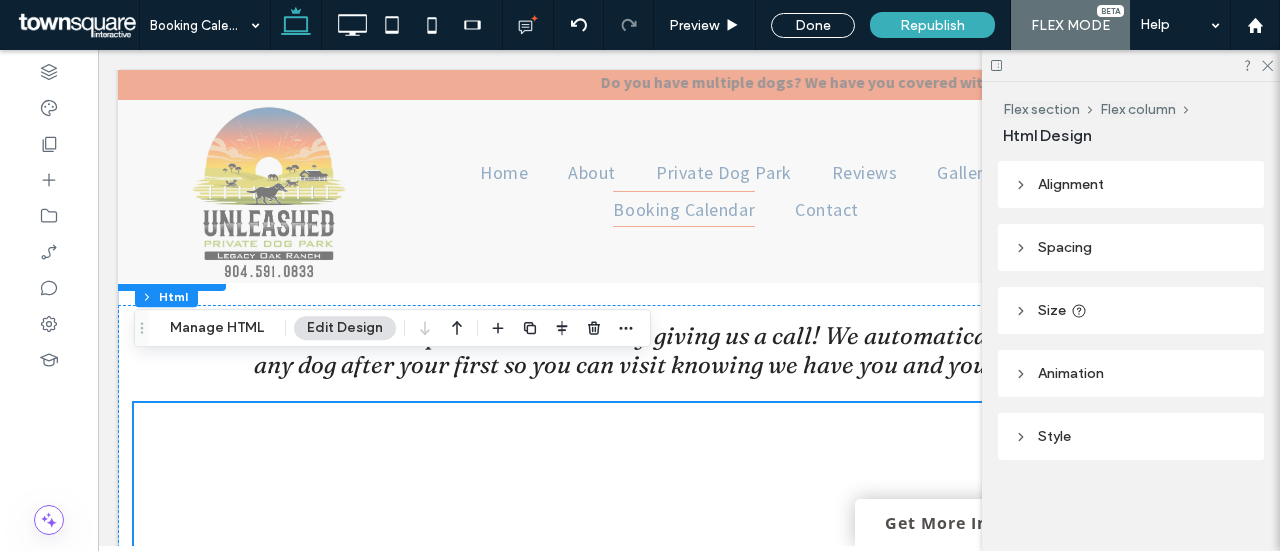 scroll, scrollTop: 100, scrollLeft: 0, axis: vertical 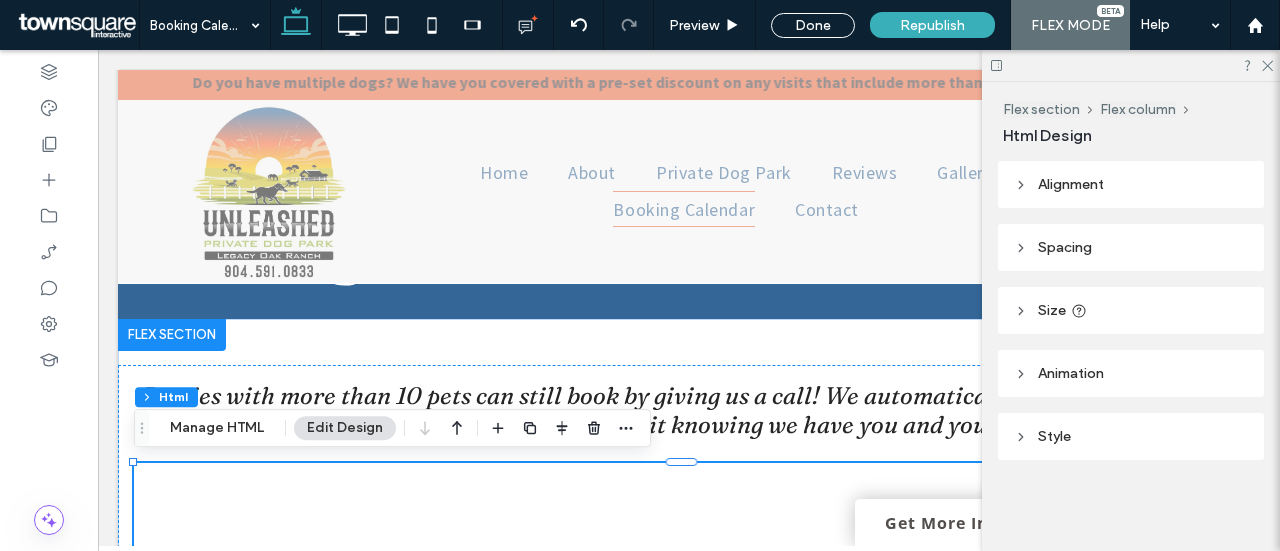 click at bounding box center [1131, 65] 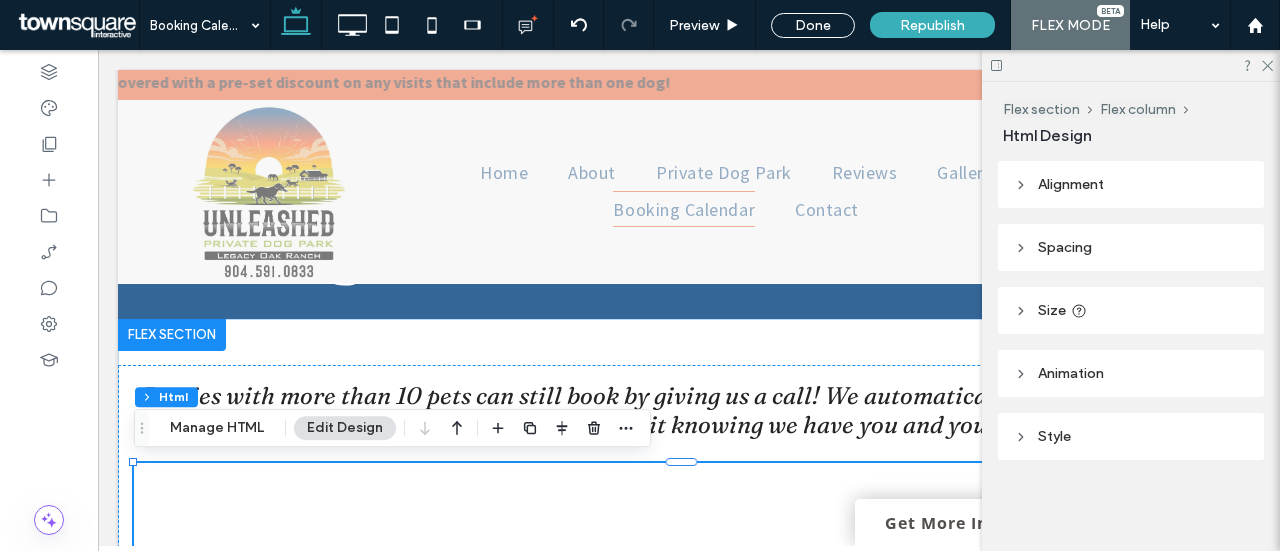 click at bounding box center (1131, 65) 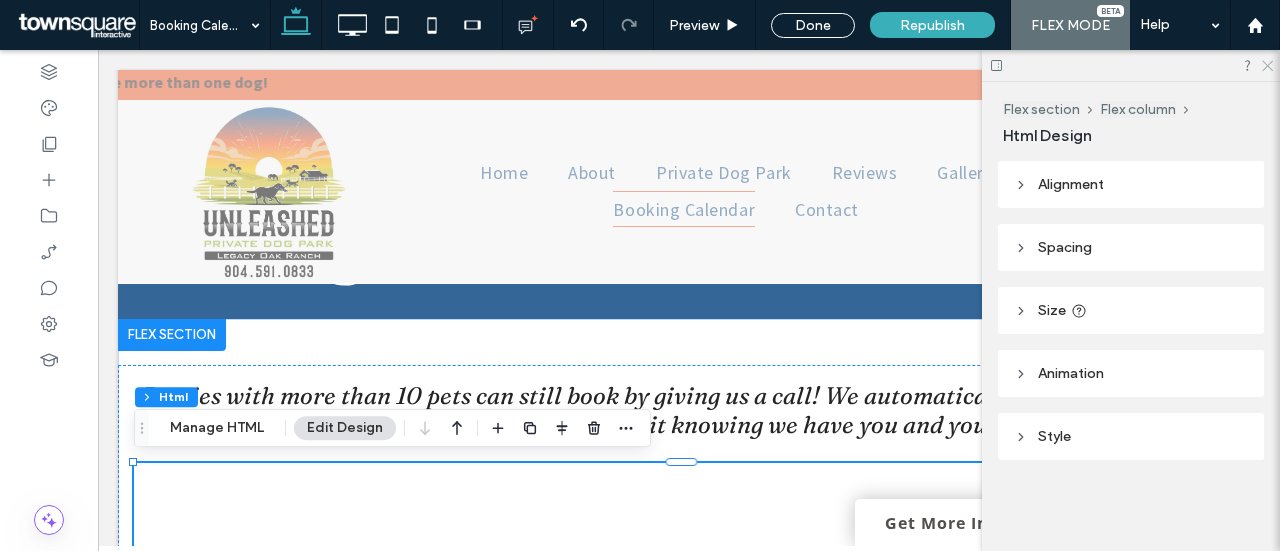 click 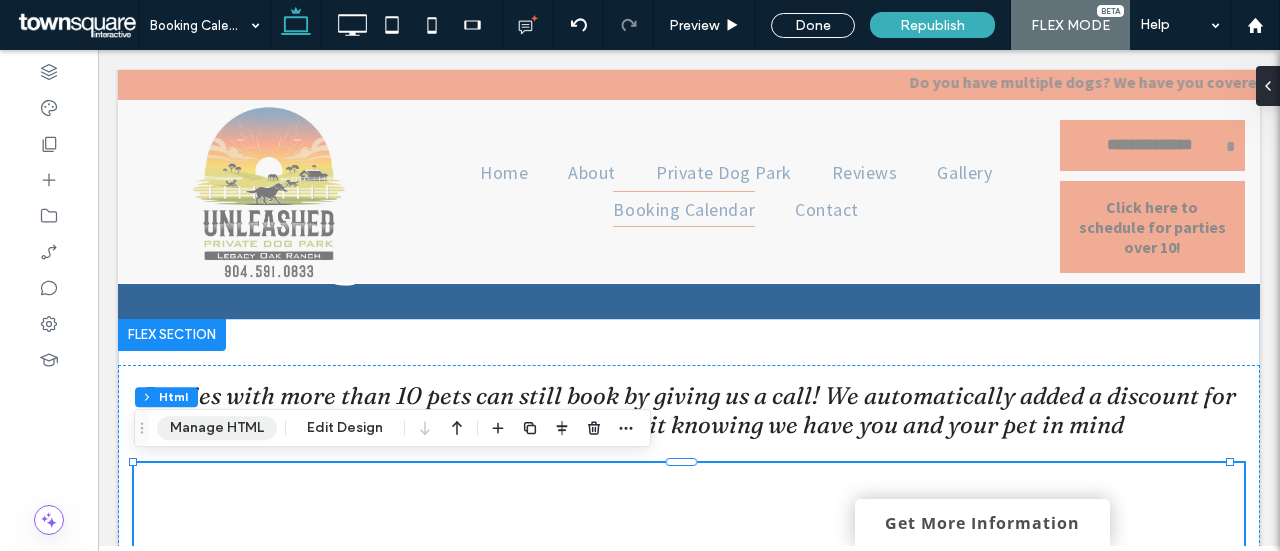 click on "Manage HTML" at bounding box center [217, 428] 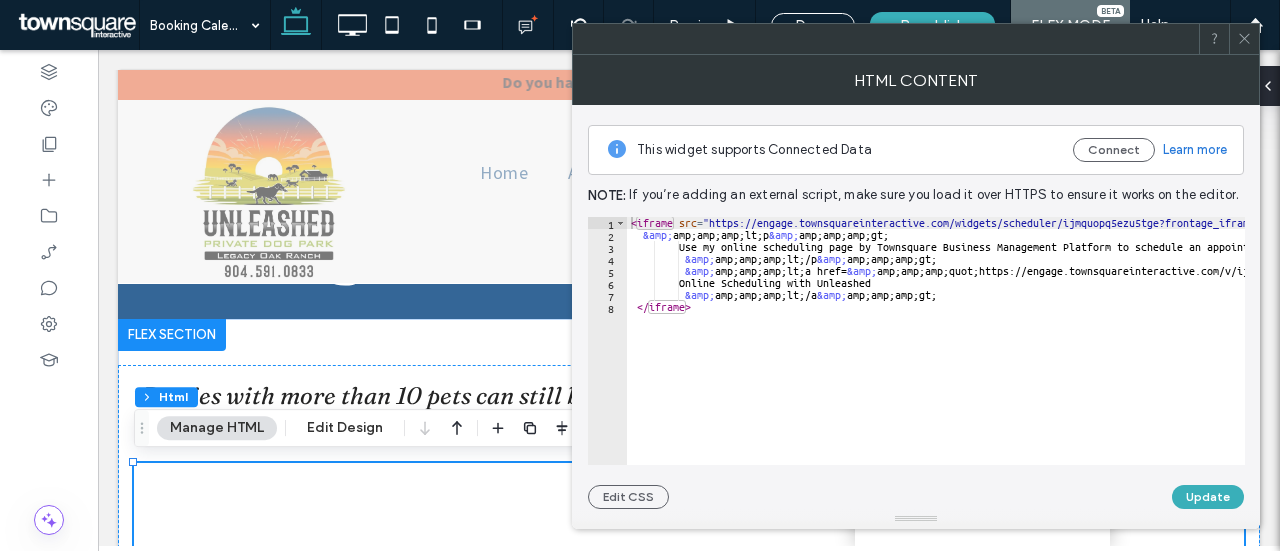 click 